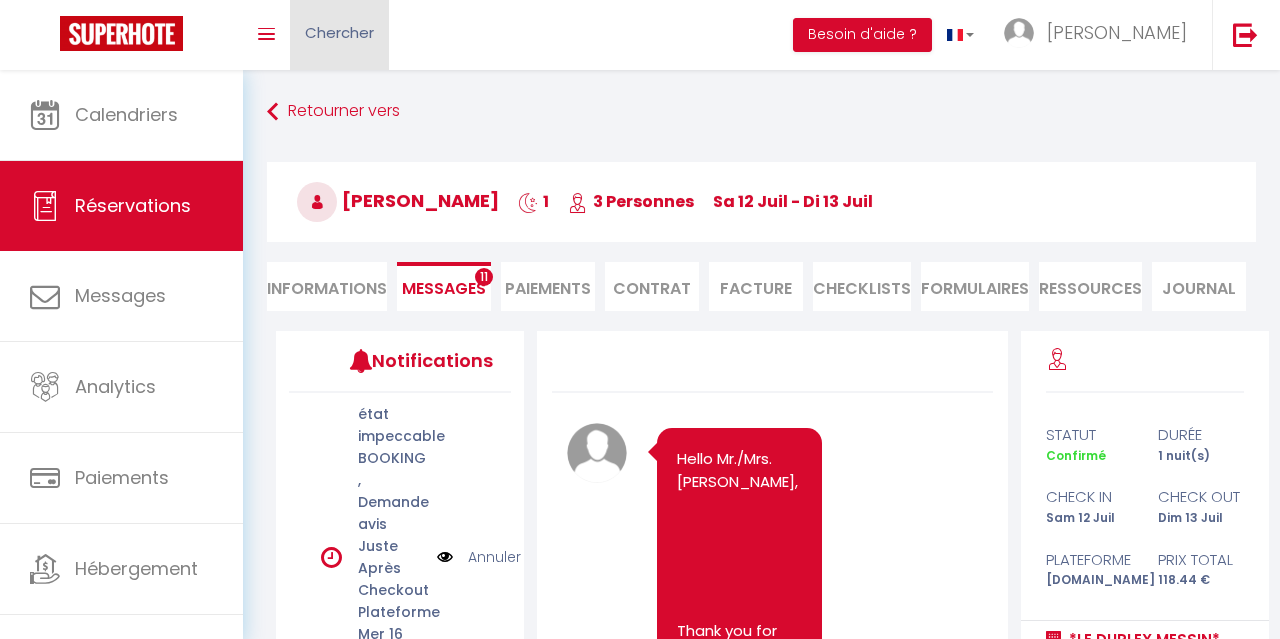 scroll, scrollTop: 175, scrollLeft: 0, axis: vertical 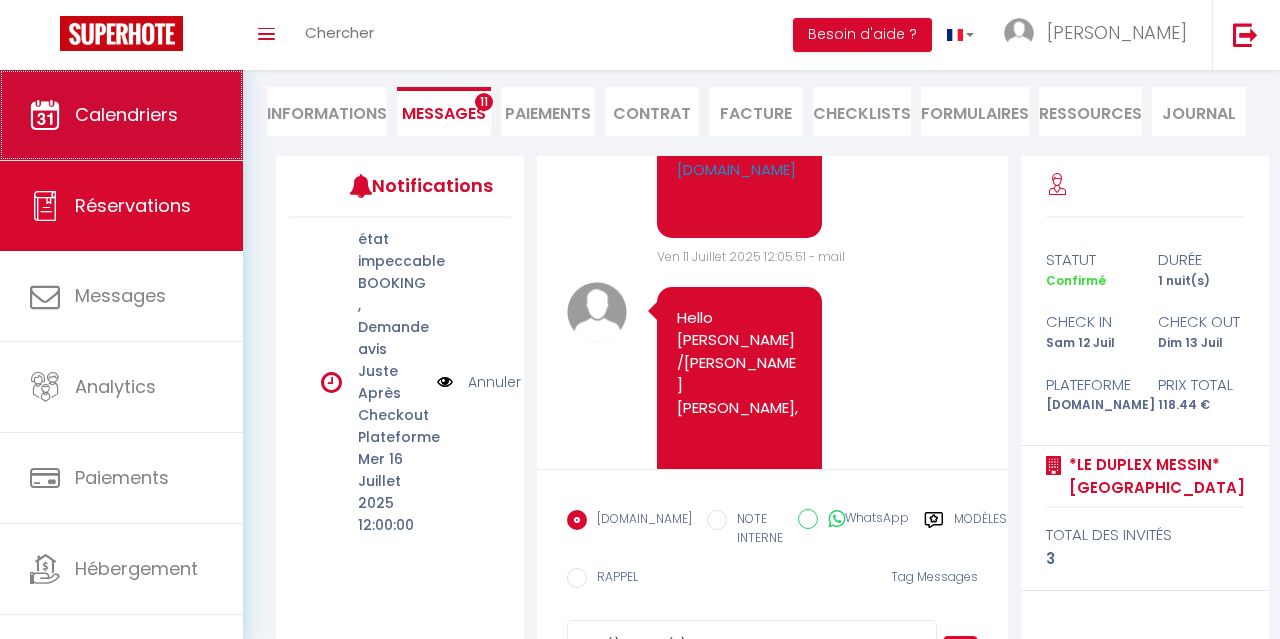 click on "Calendriers" at bounding box center [126, 114] 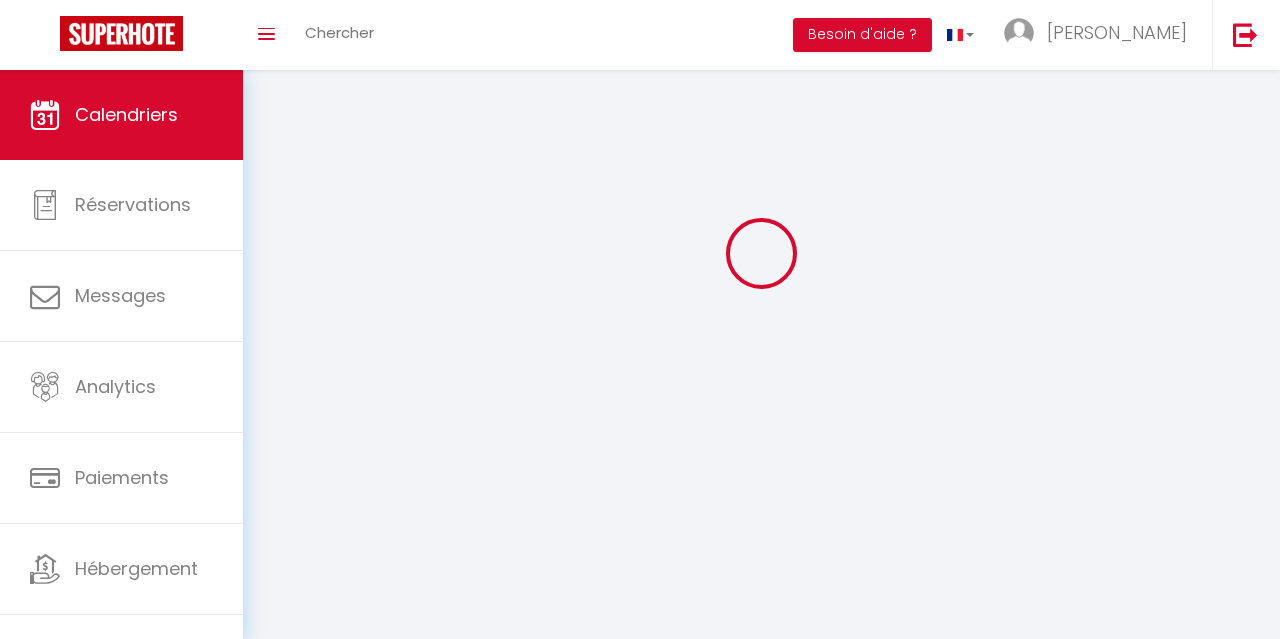 scroll, scrollTop: 0, scrollLeft: 0, axis: both 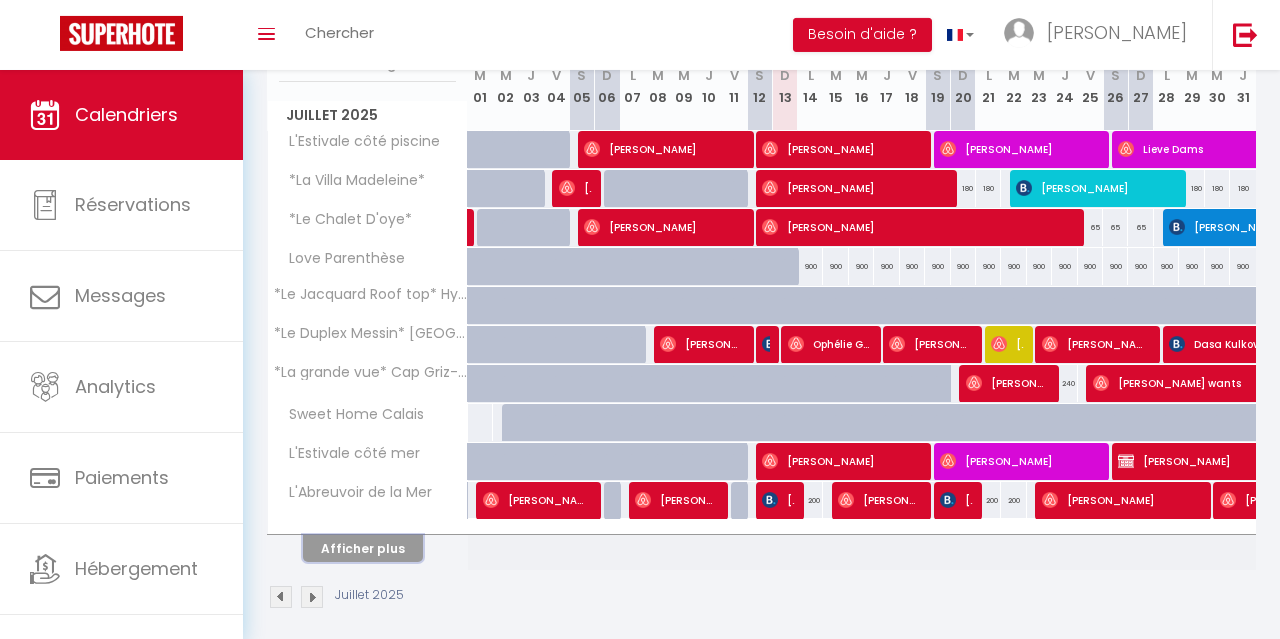 click on "Afficher plus" at bounding box center (363, 548) 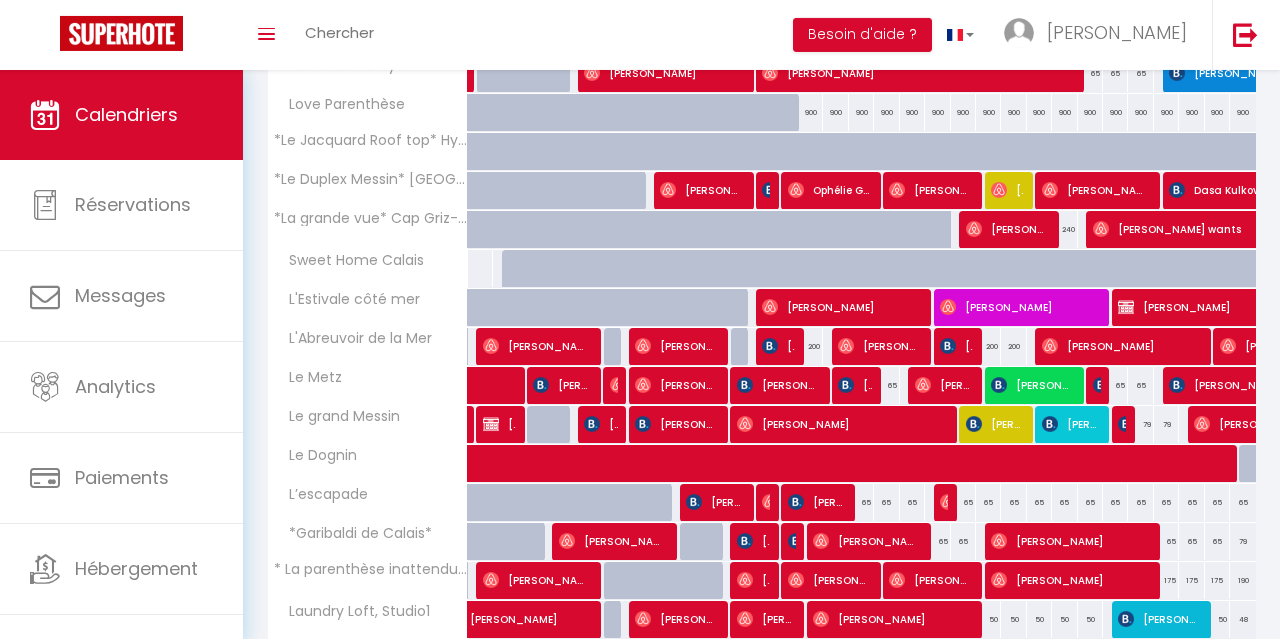 scroll, scrollTop: 586, scrollLeft: 0, axis: vertical 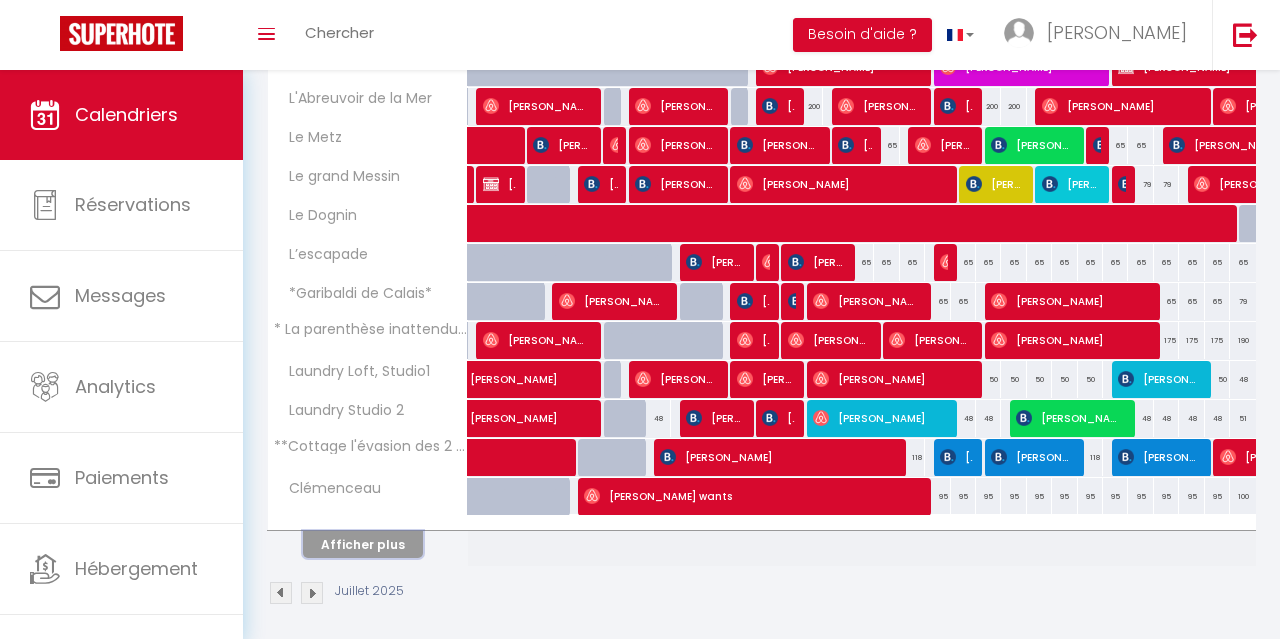 click on "Afficher plus" at bounding box center [363, 544] 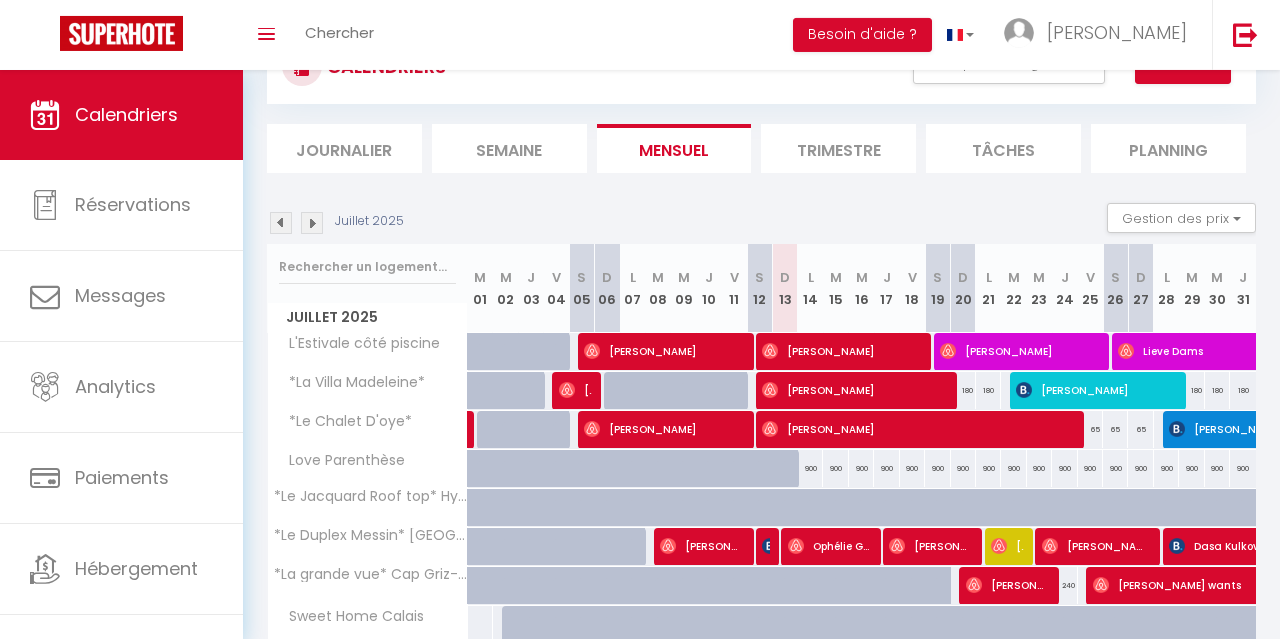 scroll, scrollTop: 0, scrollLeft: 0, axis: both 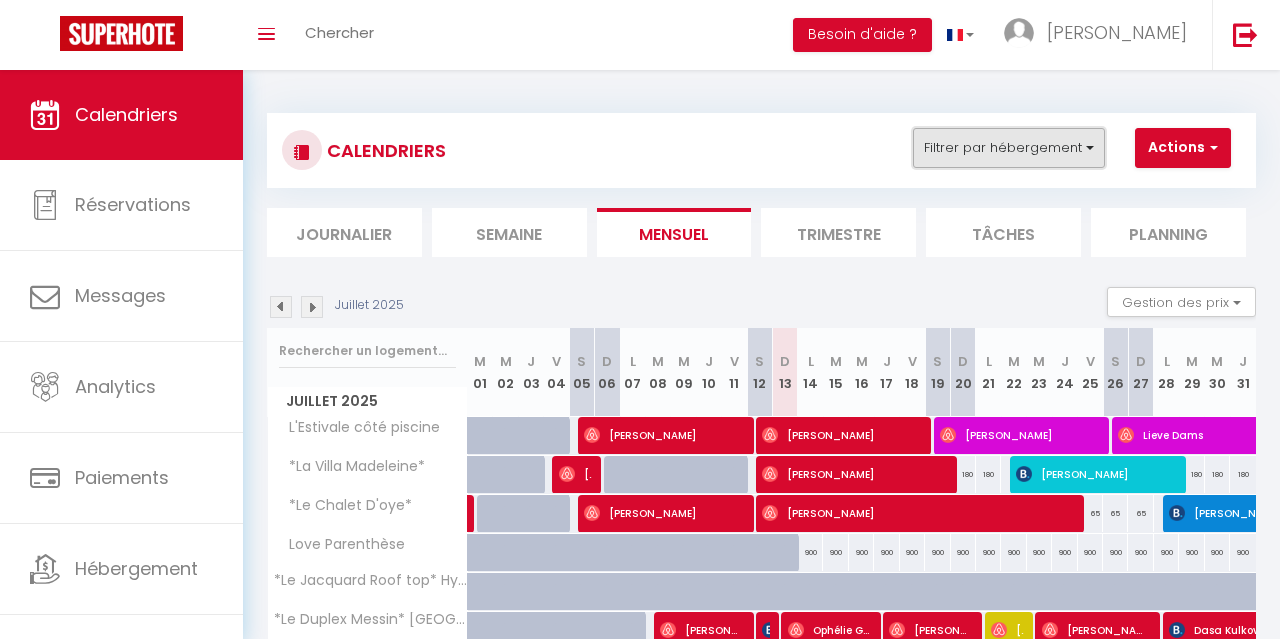 click on "Filtrer par hébergement" at bounding box center (1009, 148) 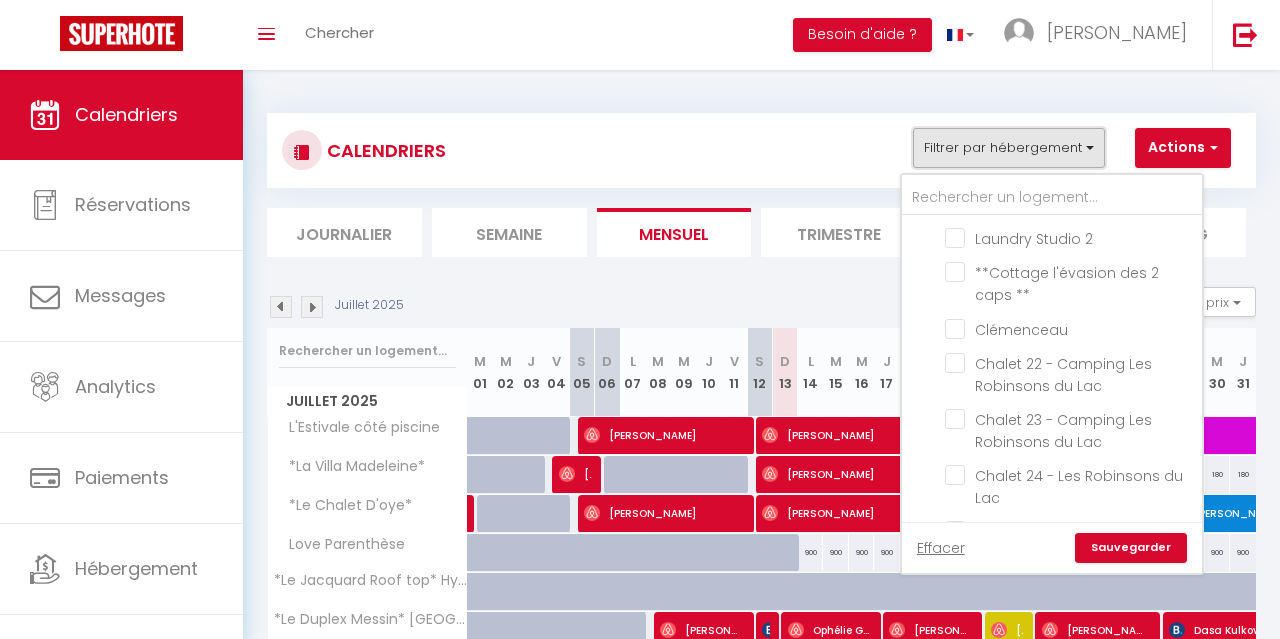 scroll, scrollTop: 387, scrollLeft: 0, axis: vertical 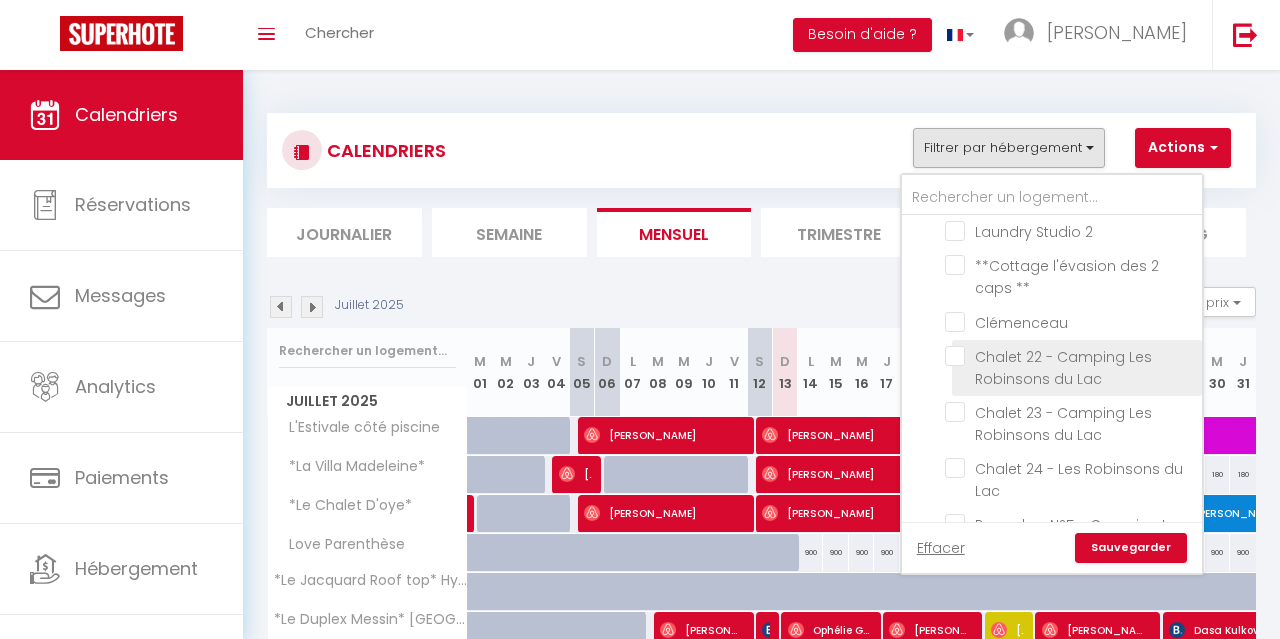 click on "Chalet 22 - Camping Les Robinsons du Lac" at bounding box center (1070, 356) 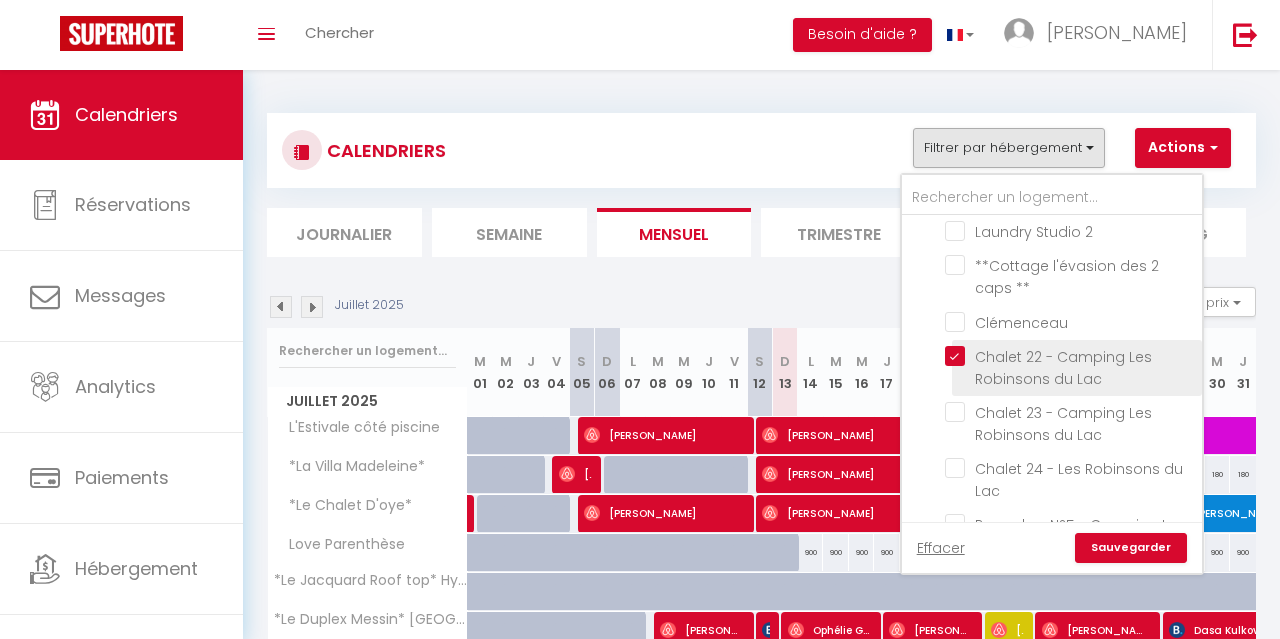 checkbox on "false" 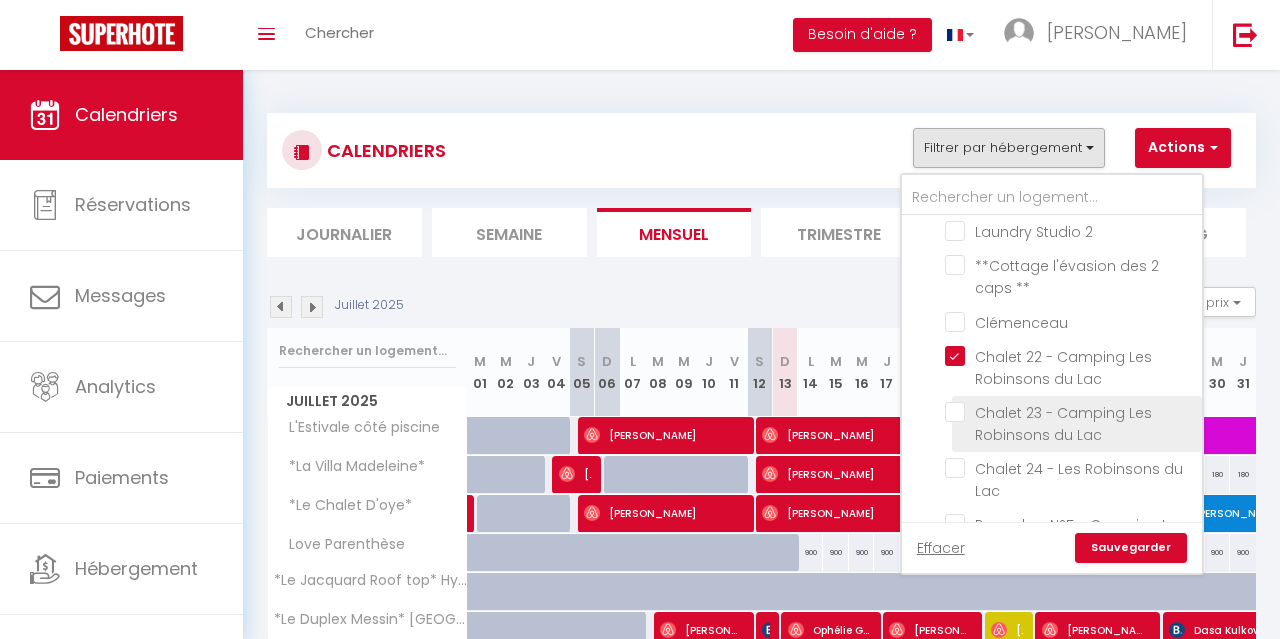 click on "Chalet 23 - Camping Les Robinsons du Lac" at bounding box center [1070, 412] 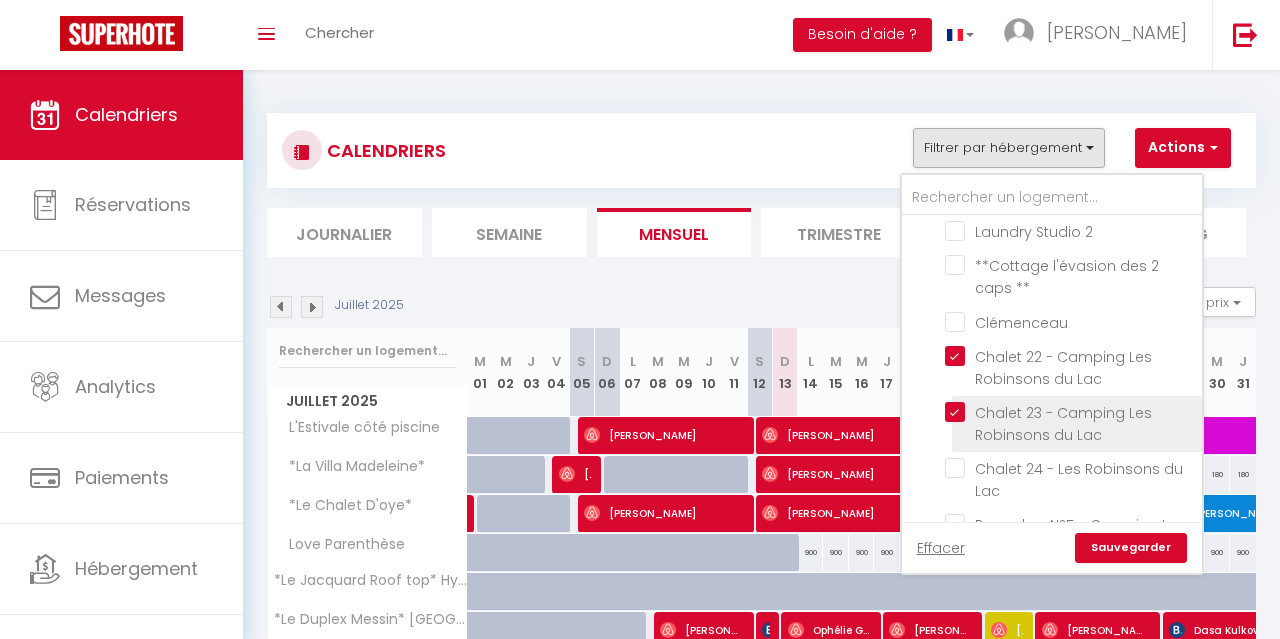 checkbox on "false" 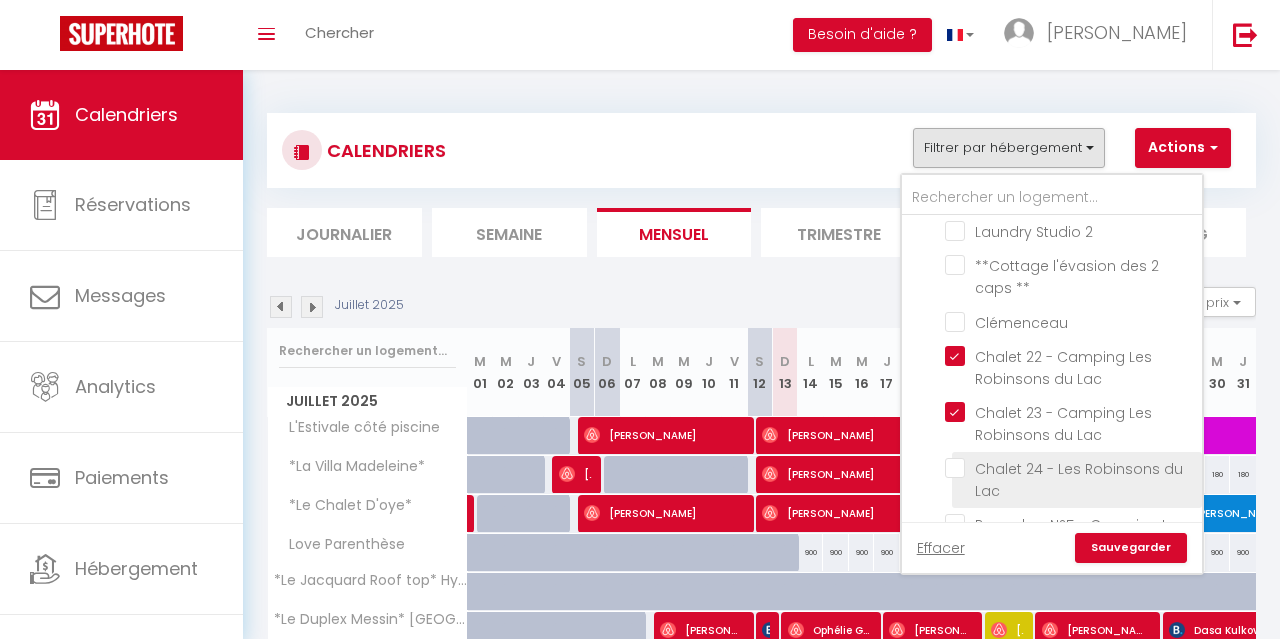 click on "Chalet 24 - Les Robinsons du Lac" at bounding box center [1070, 468] 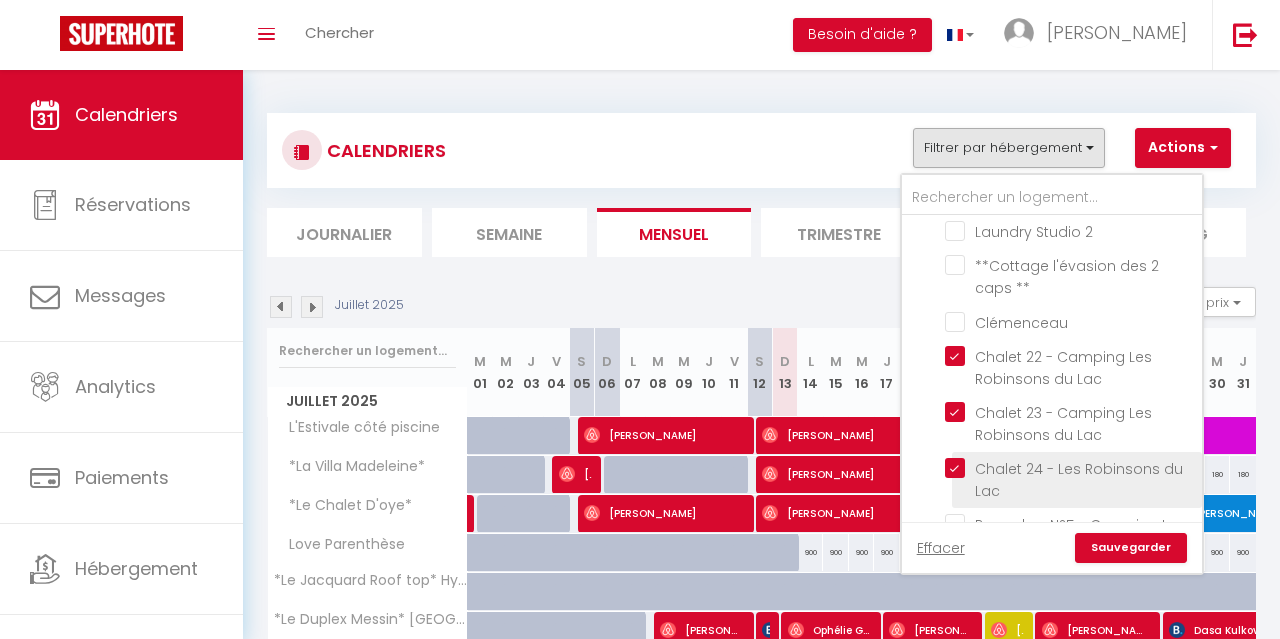 checkbox on "false" 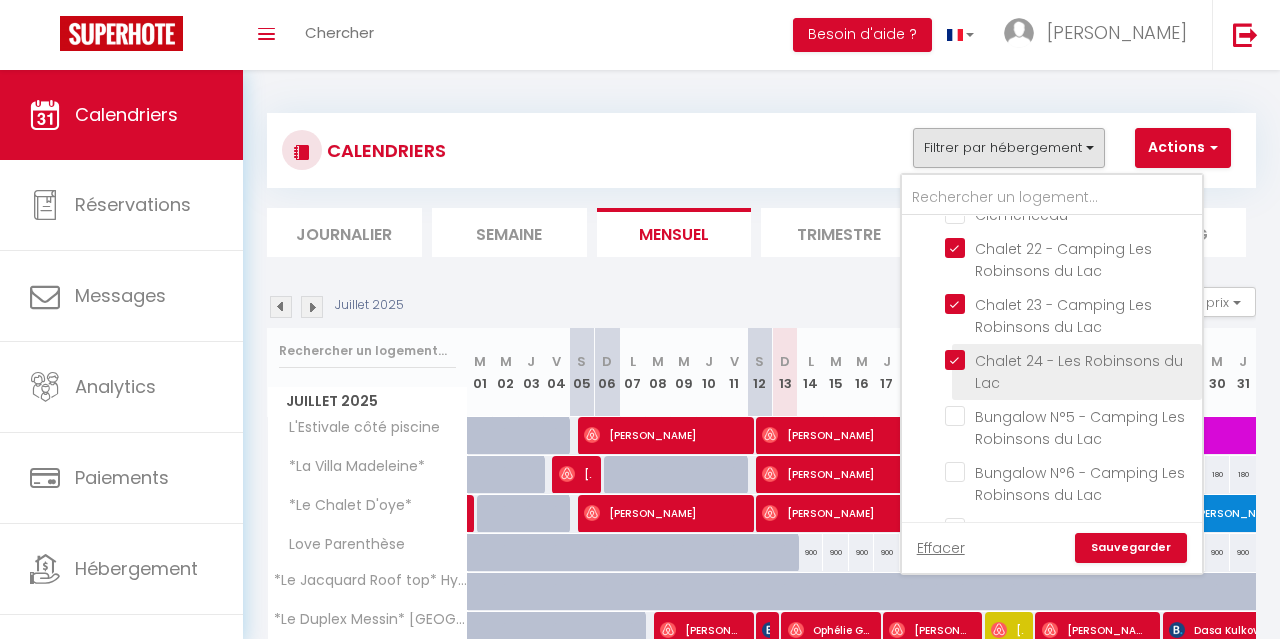 scroll, scrollTop: 495, scrollLeft: 0, axis: vertical 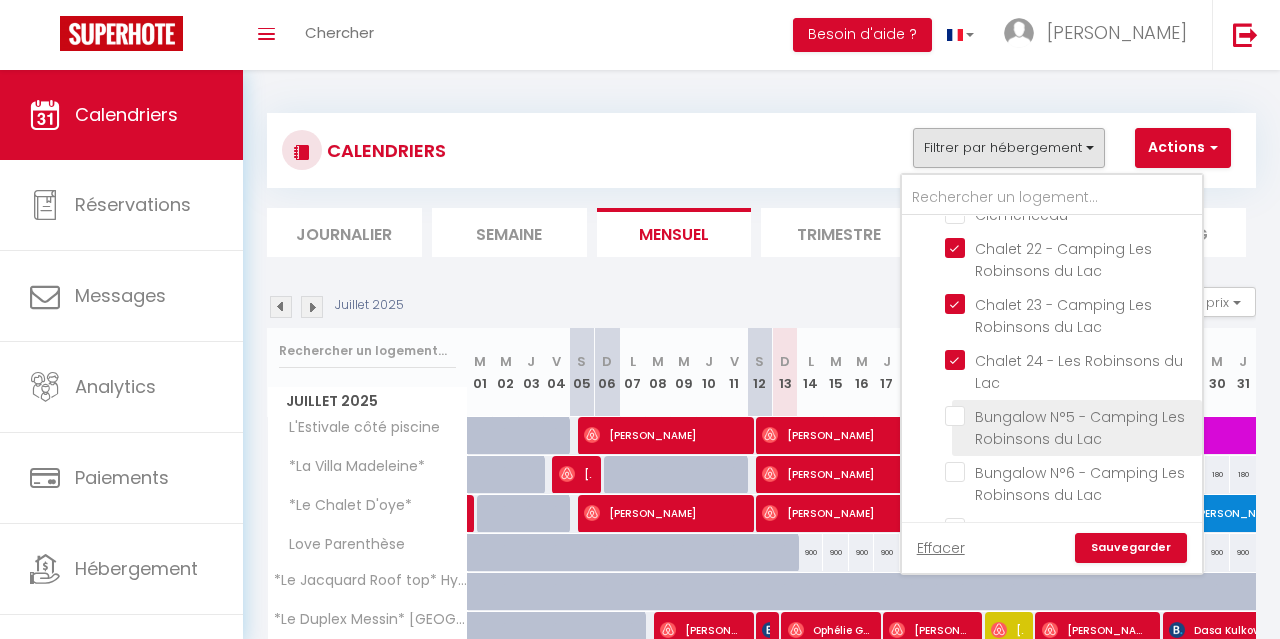 click on "Bungalow N°5 - Camping Les Robinsons du Lac" at bounding box center [1070, 416] 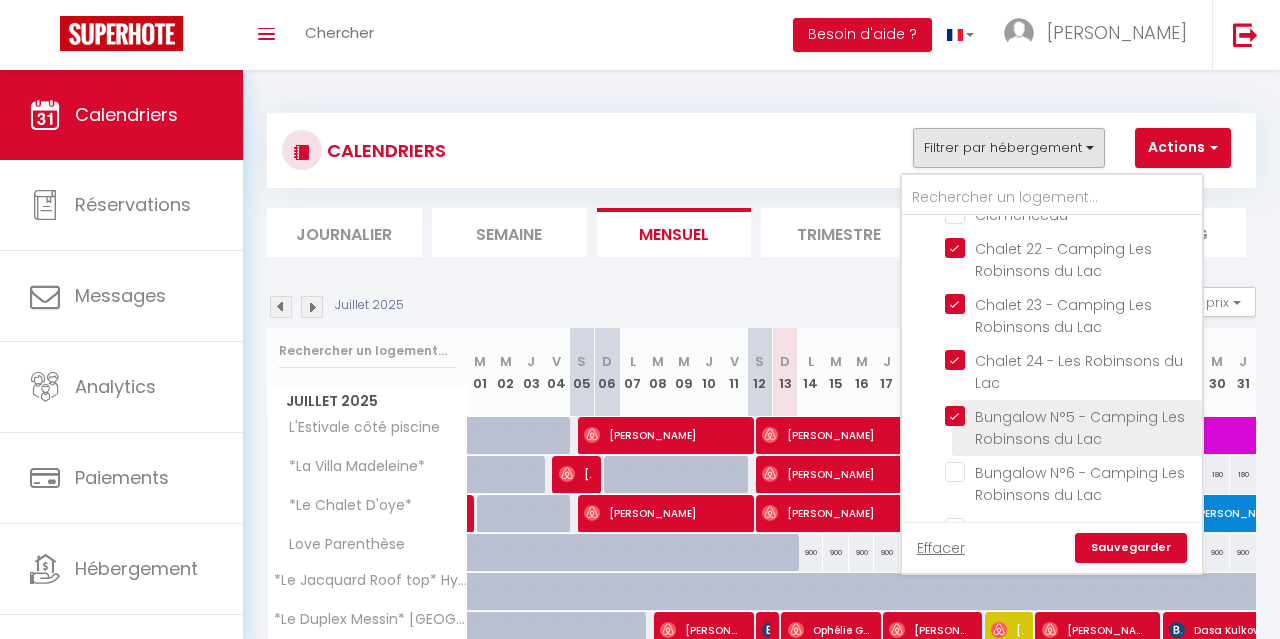 checkbox on "false" 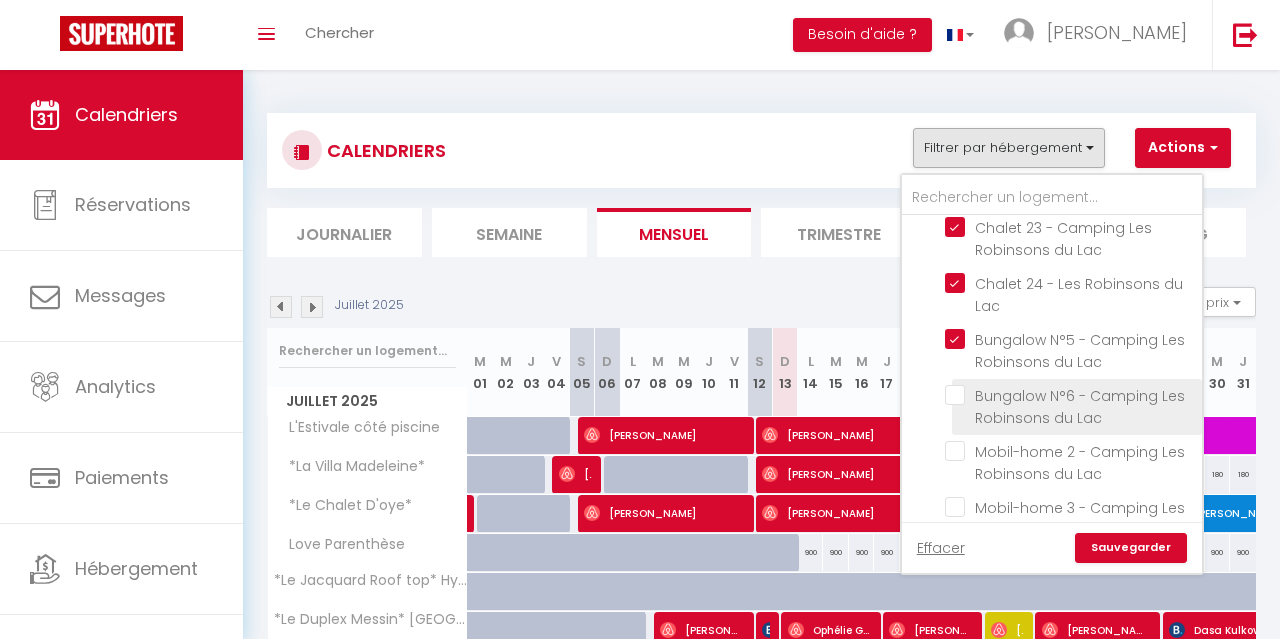 scroll, scrollTop: 576, scrollLeft: 0, axis: vertical 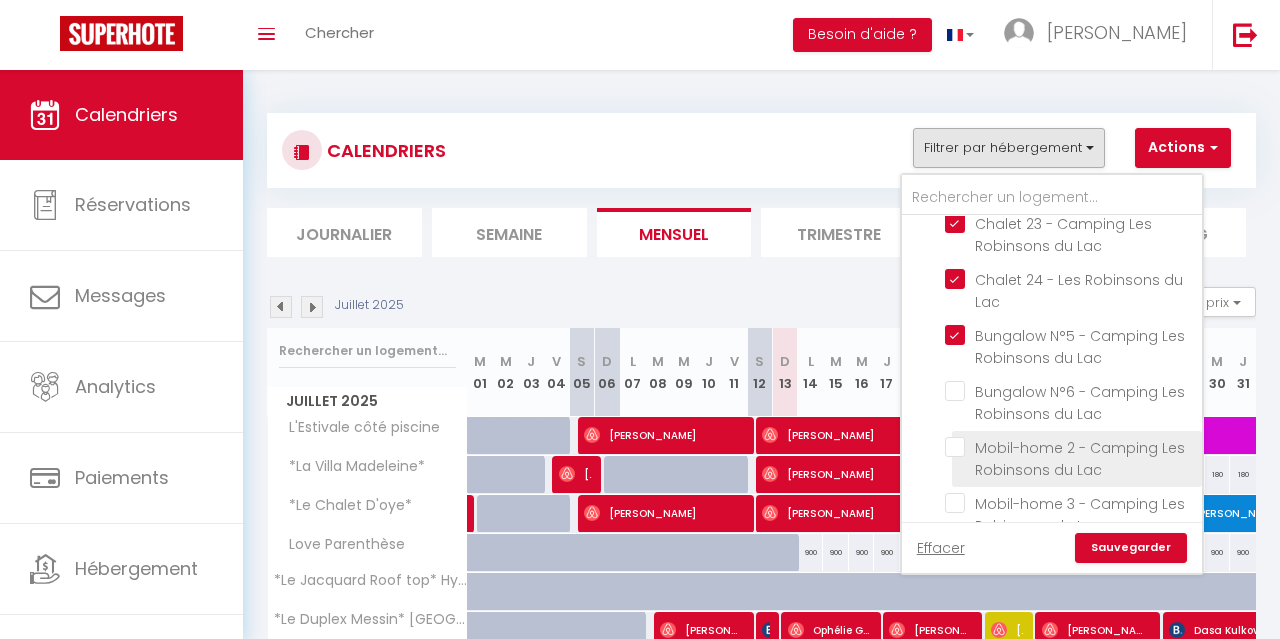 click on "Mobil-home 2 - Camping Les Robinsons du Lac" at bounding box center [1070, 447] 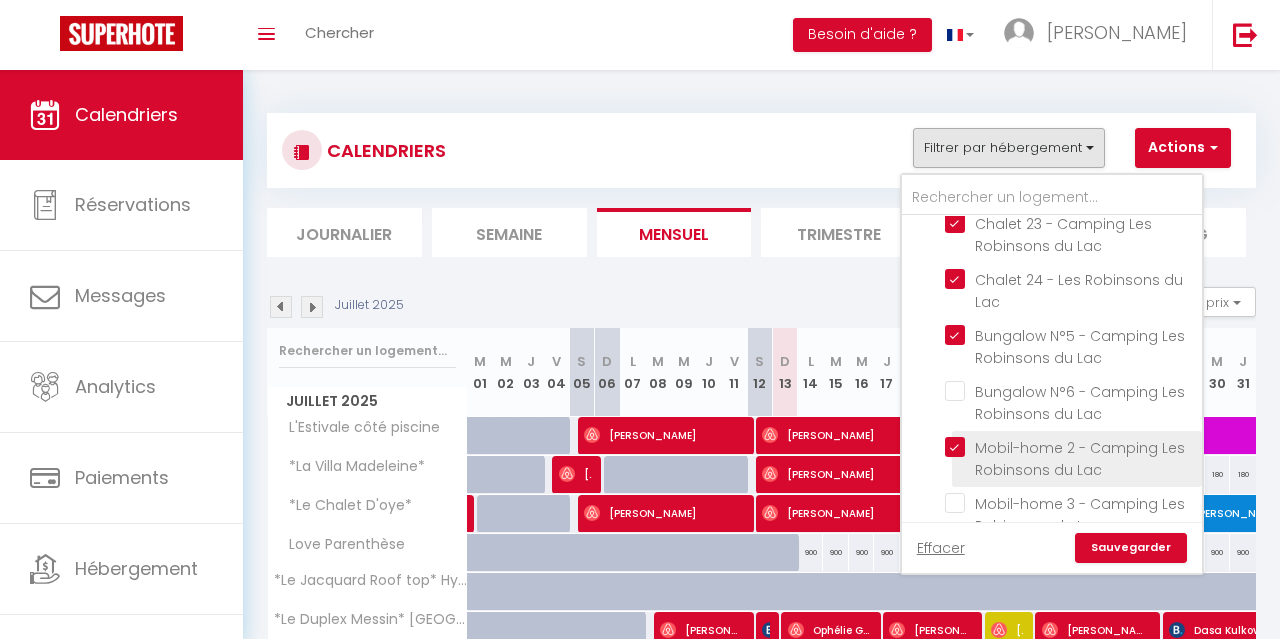 checkbox on "false" 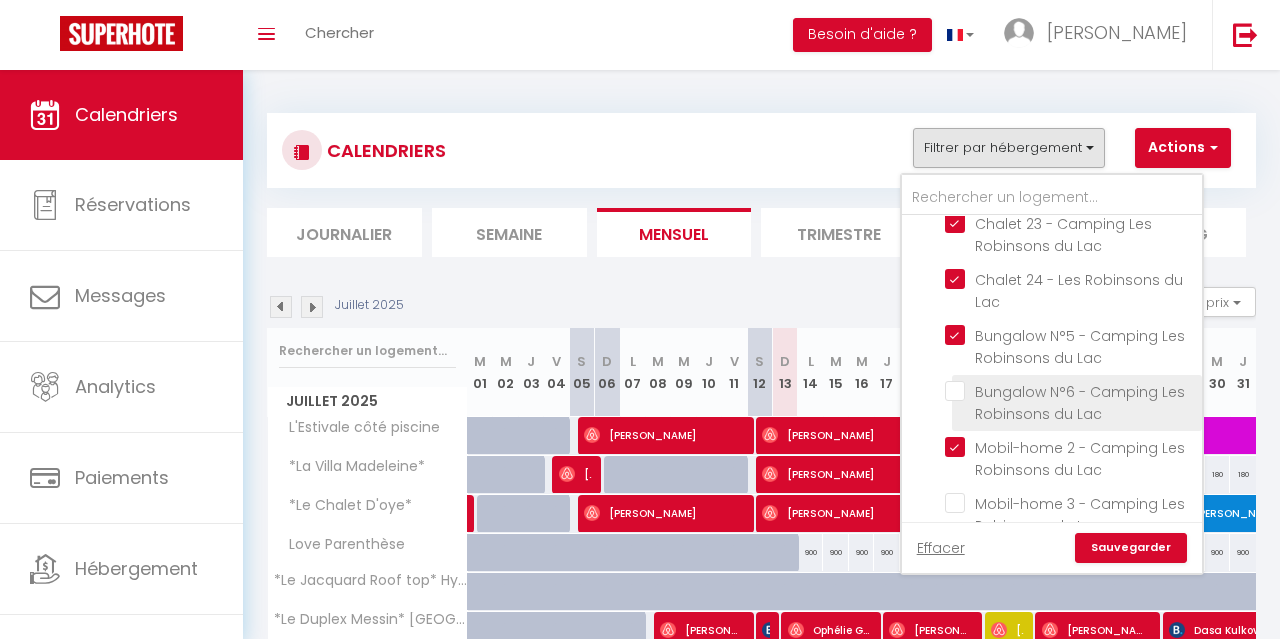 click on "Bungalow N°6  - Camping Les Robinsons du Lac" at bounding box center [1070, 391] 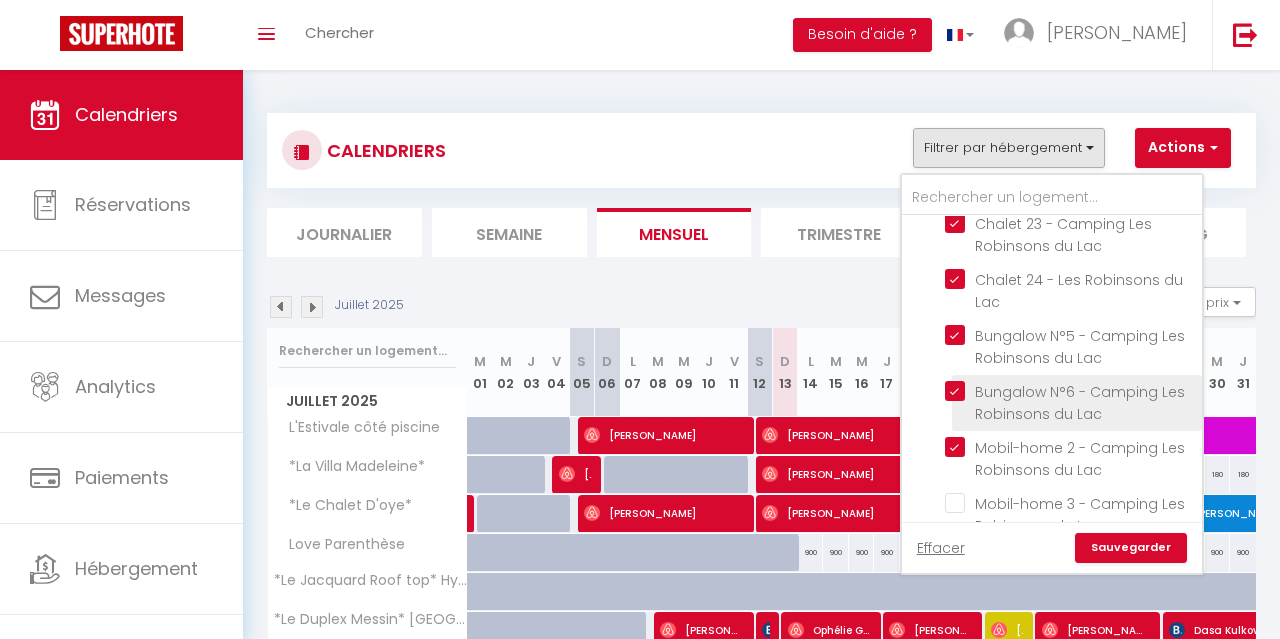 checkbox on "false" 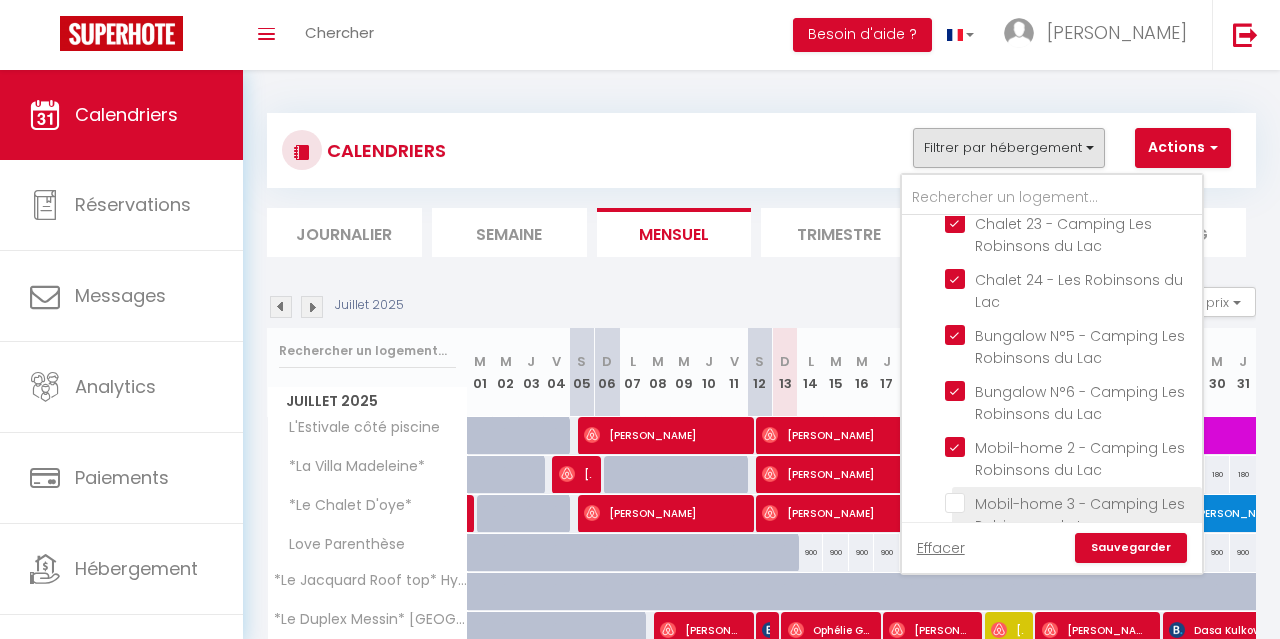 click on "Mobil-home 3 - Camping Les Robinsons du Lac" at bounding box center [1070, 503] 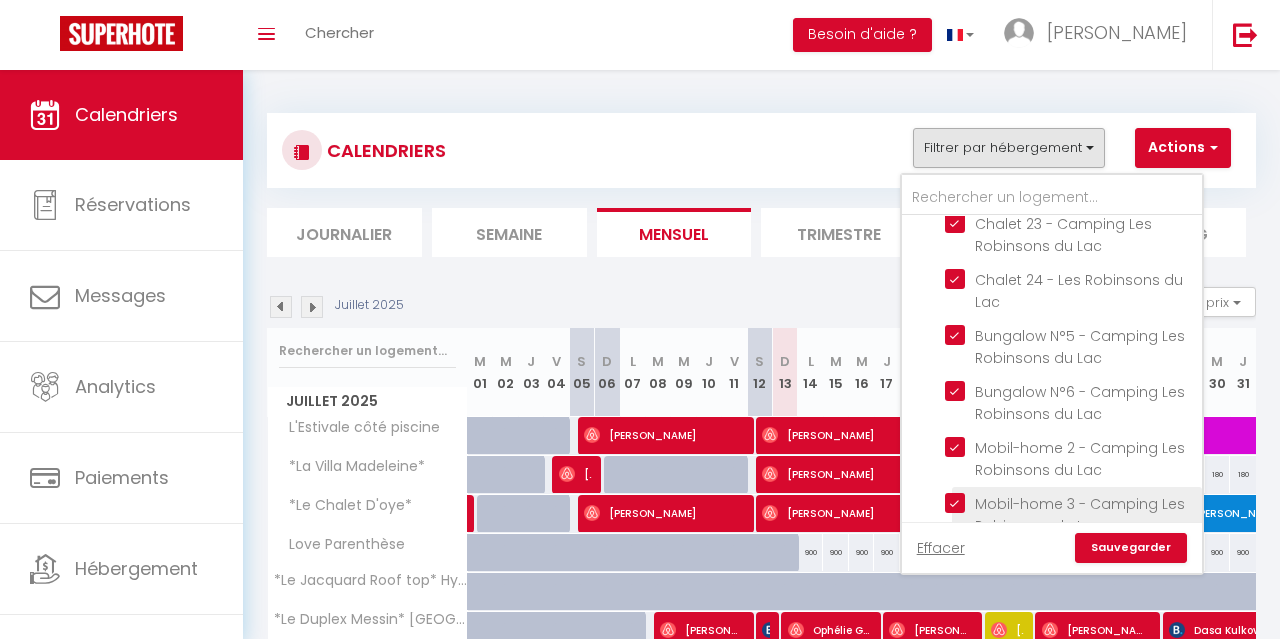 checkbox on "false" 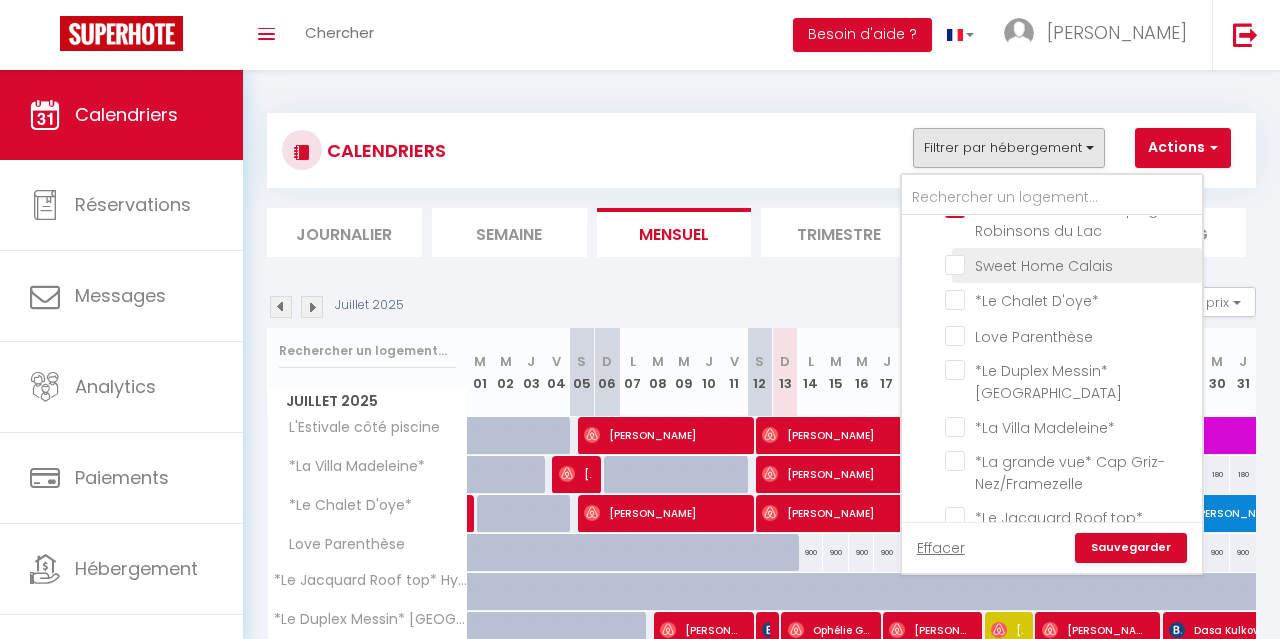 scroll, scrollTop: 893, scrollLeft: 0, axis: vertical 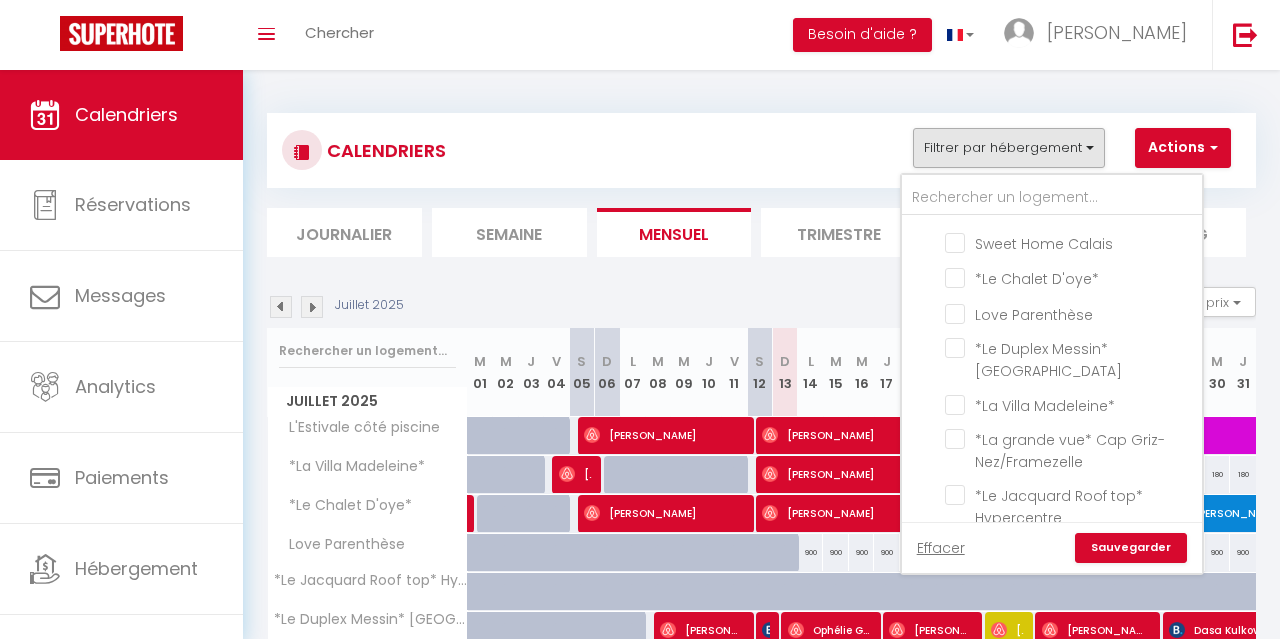 click on "Sauvegarder" at bounding box center [1131, 548] 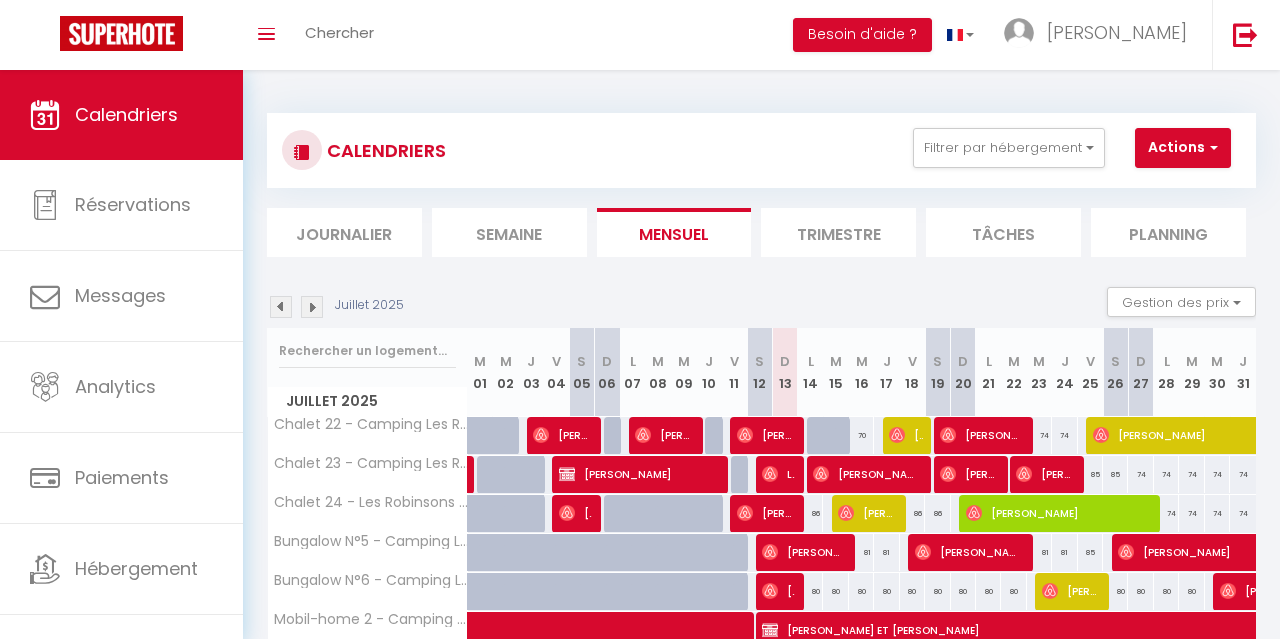 scroll, scrollTop: 0, scrollLeft: 0, axis: both 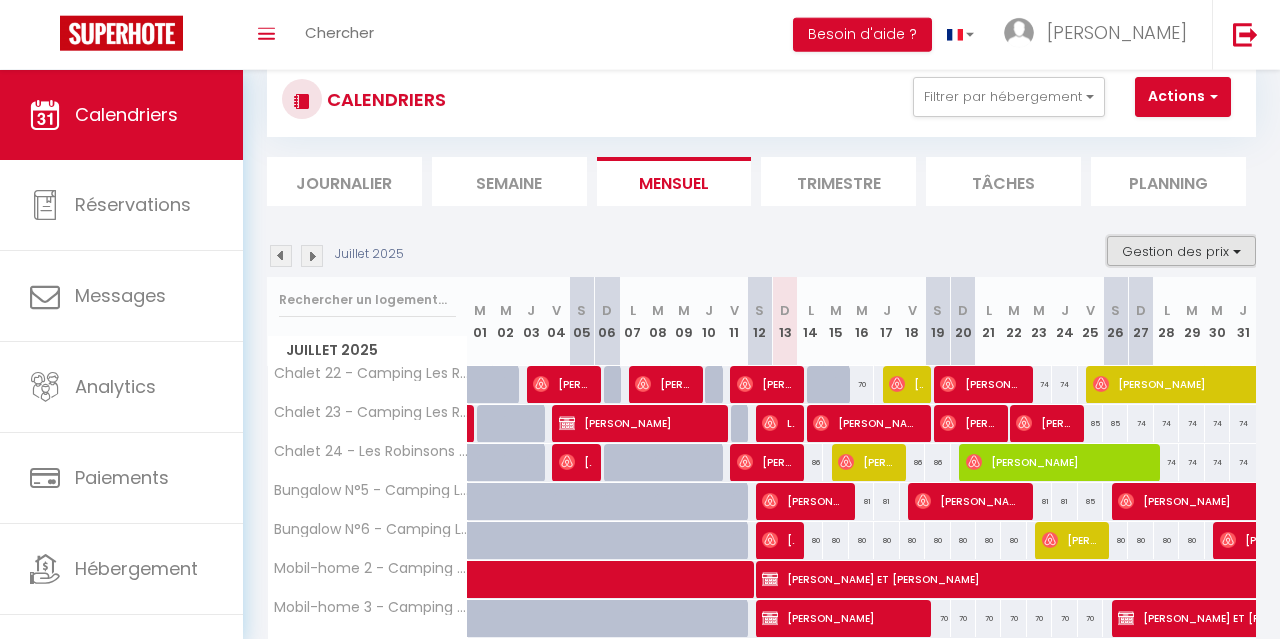 click on "Gestion des prix" at bounding box center [1181, 251] 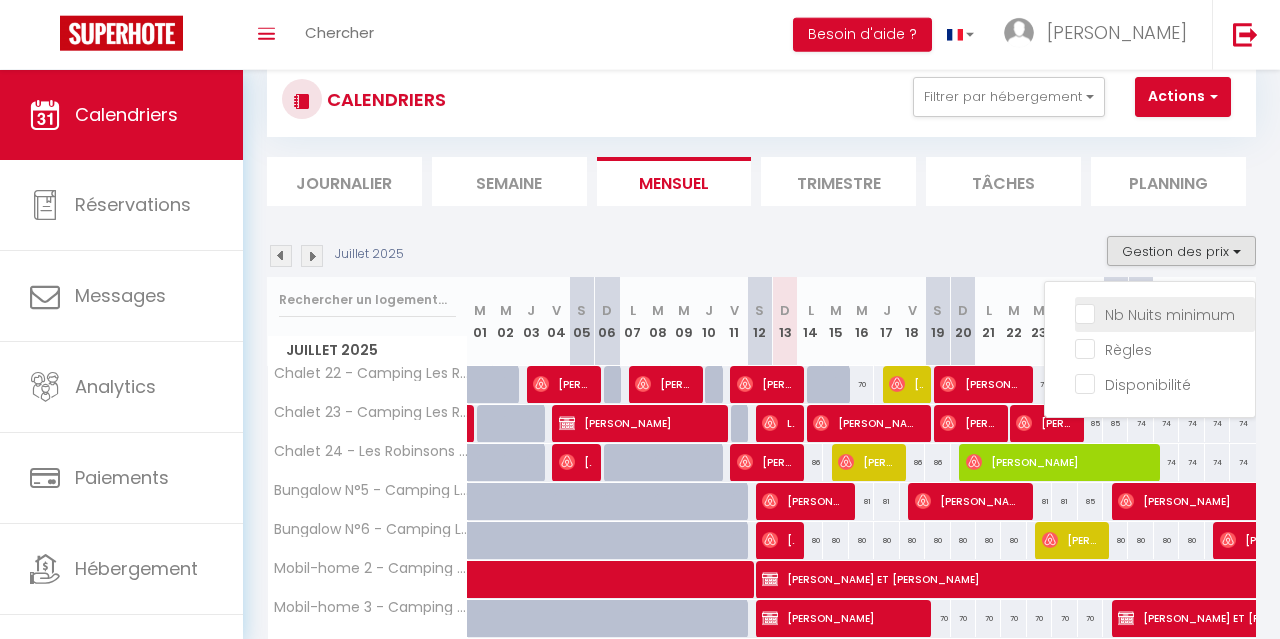 click on "Nb Nuits minimum" at bounding box center [1165, 313] 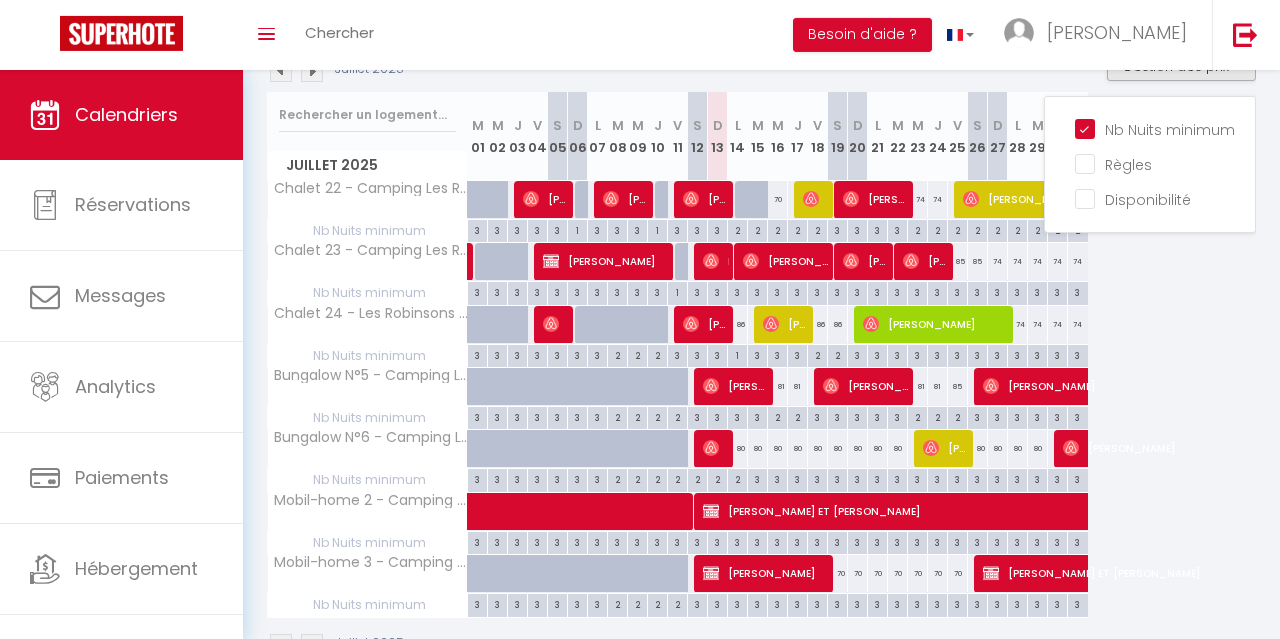 scroll, scrollTop: 237, scrollLeft: 0, axis: vertical 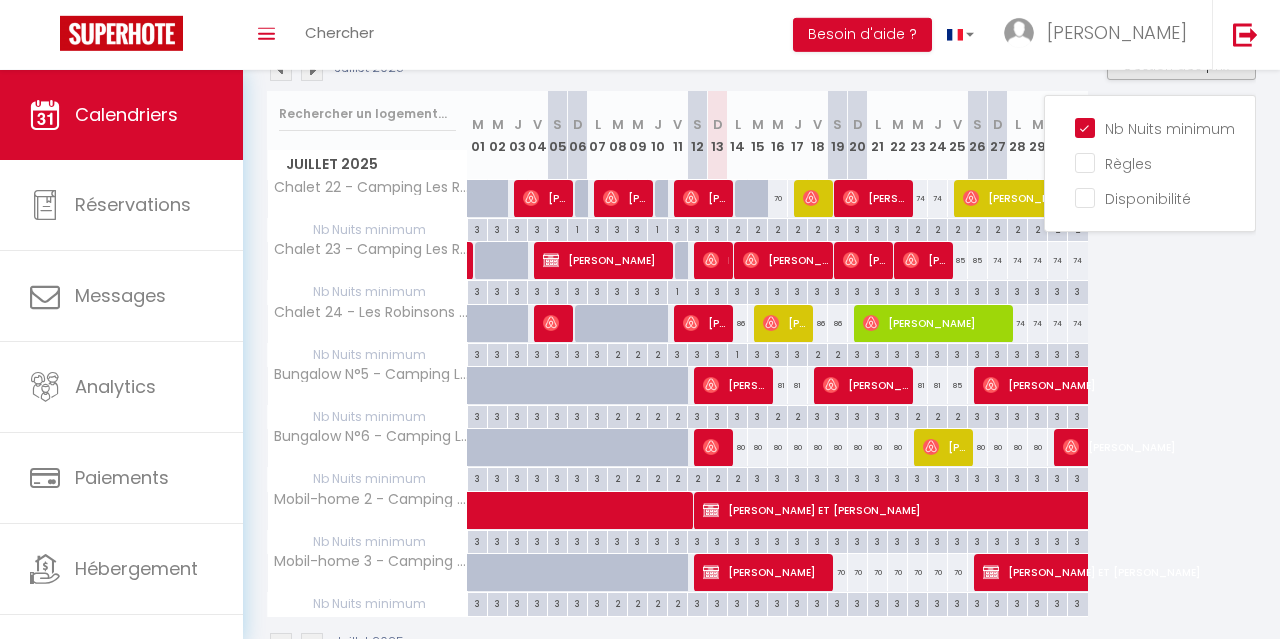 click on "2" at bounding box center (737, 477) 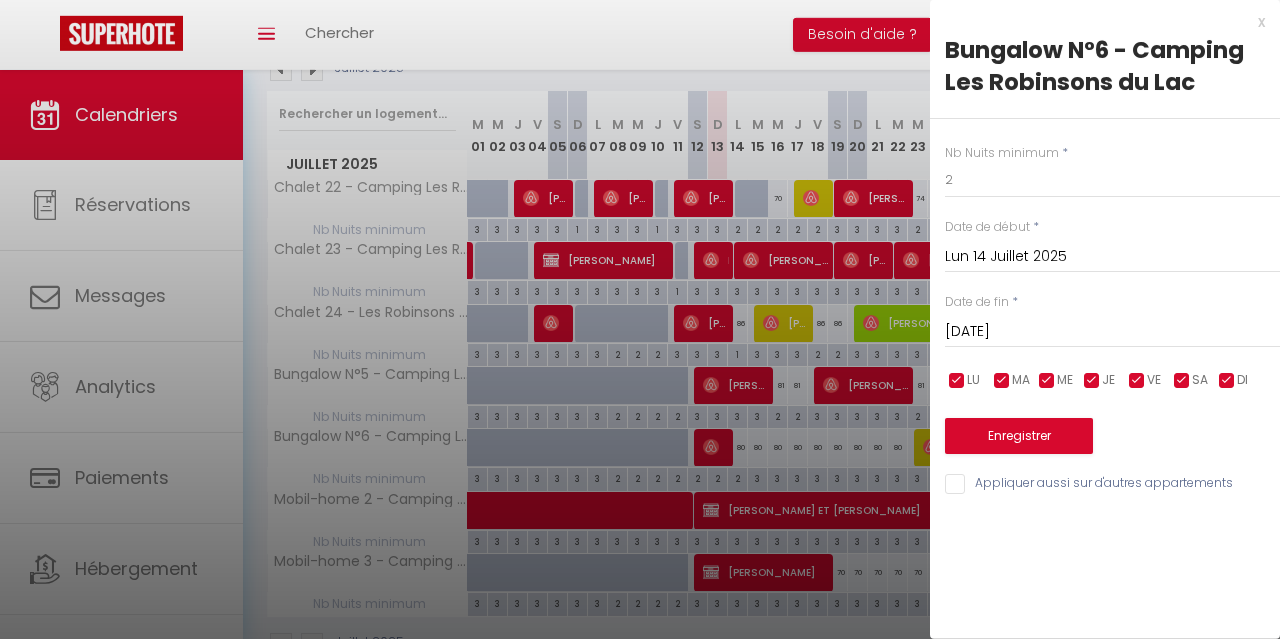 click on "[DATE]" at bounding box center [1112, 332] 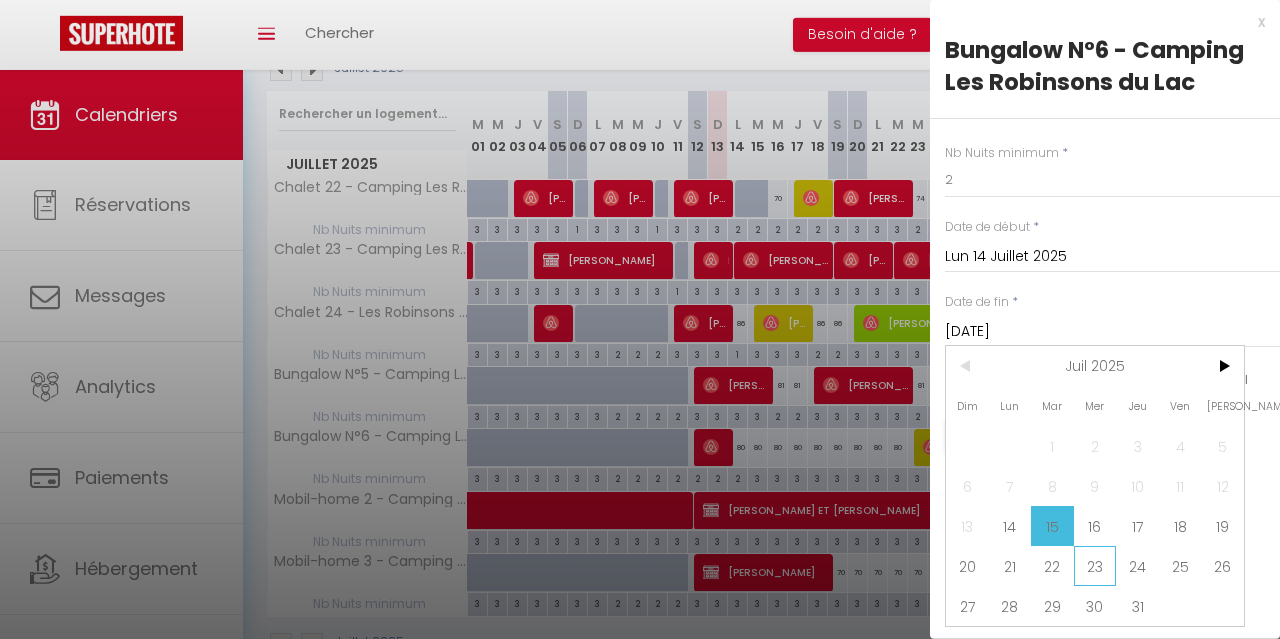 click on "23" at bounding box center [1095, 566] 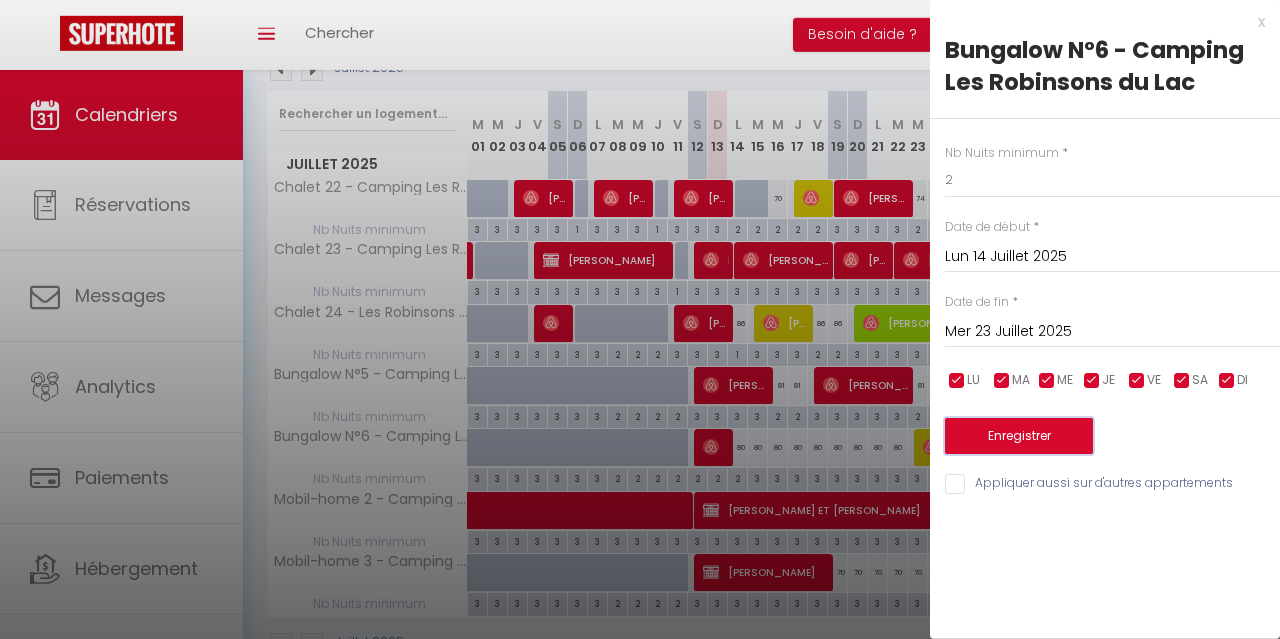 click on "Enregistrer" at bounding box center [1019, 436] 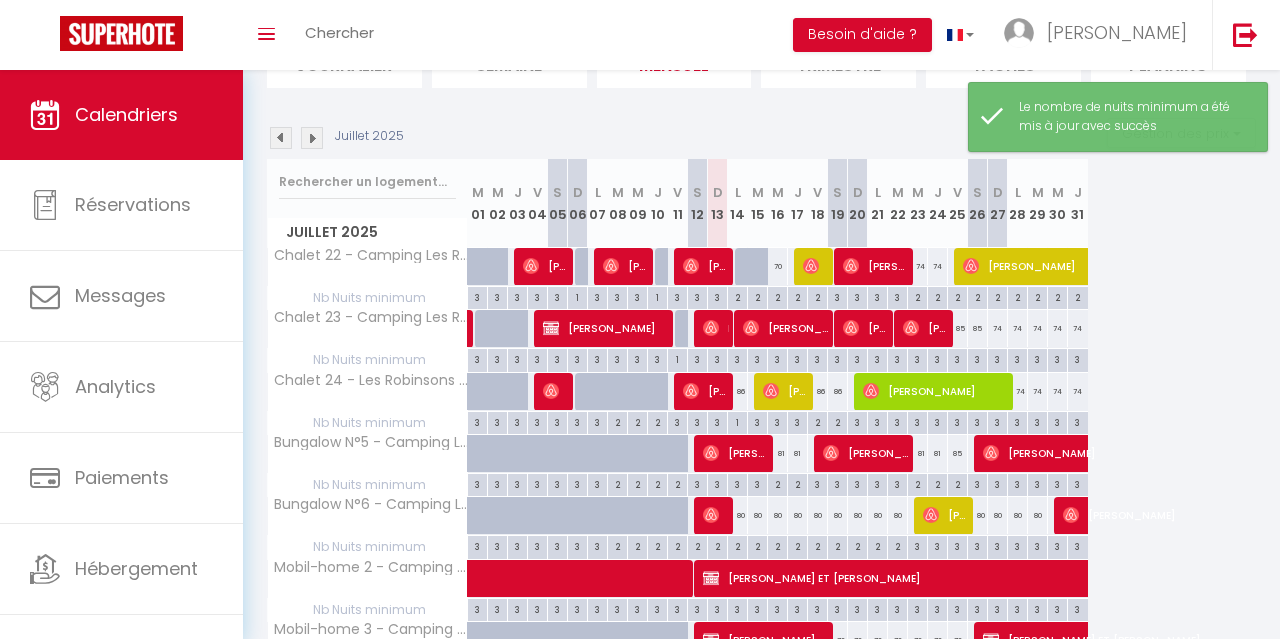 scroll, scrollTop: 290, scrollLeft: 0, axis: vertical 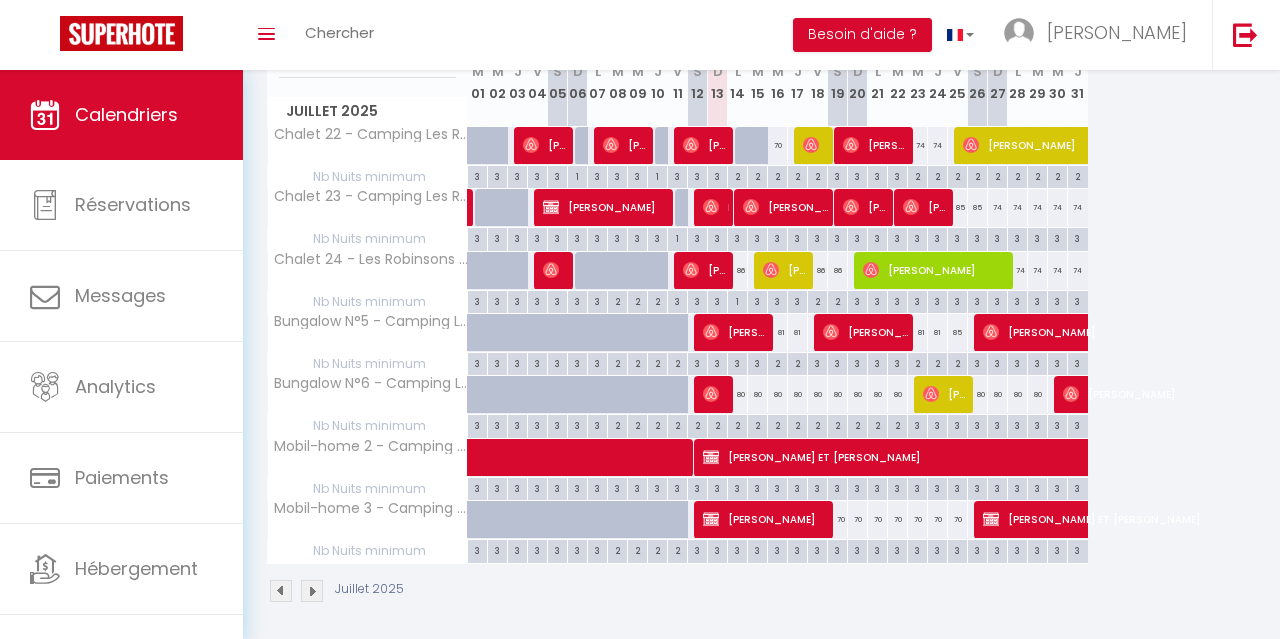 click on "80" at bounding box center [738, 394] 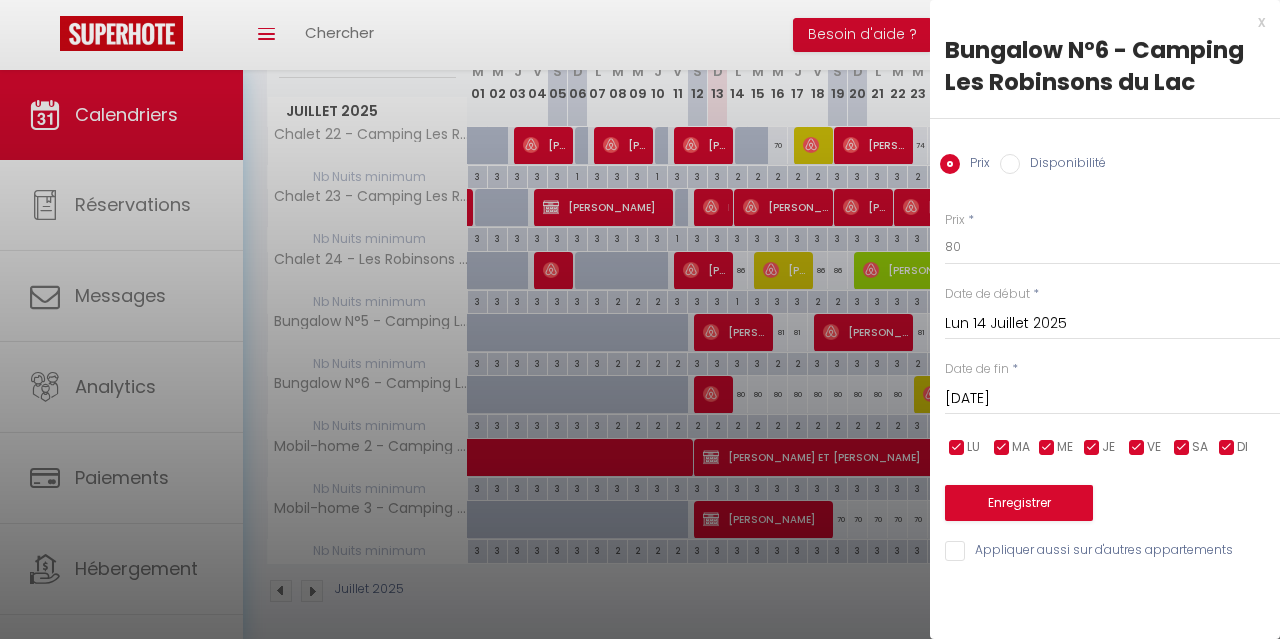 click on "x" at bounding box center (1097, 22) 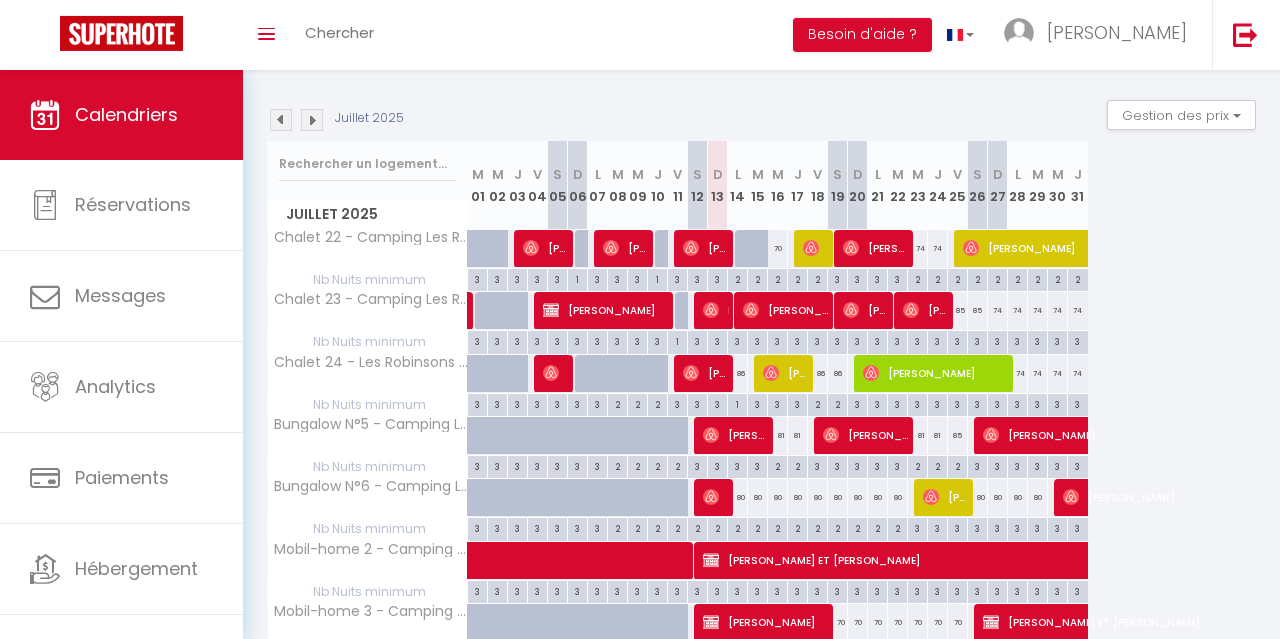 scroll, scrollTop: 221, scrollLeft: 0, axis: vertical 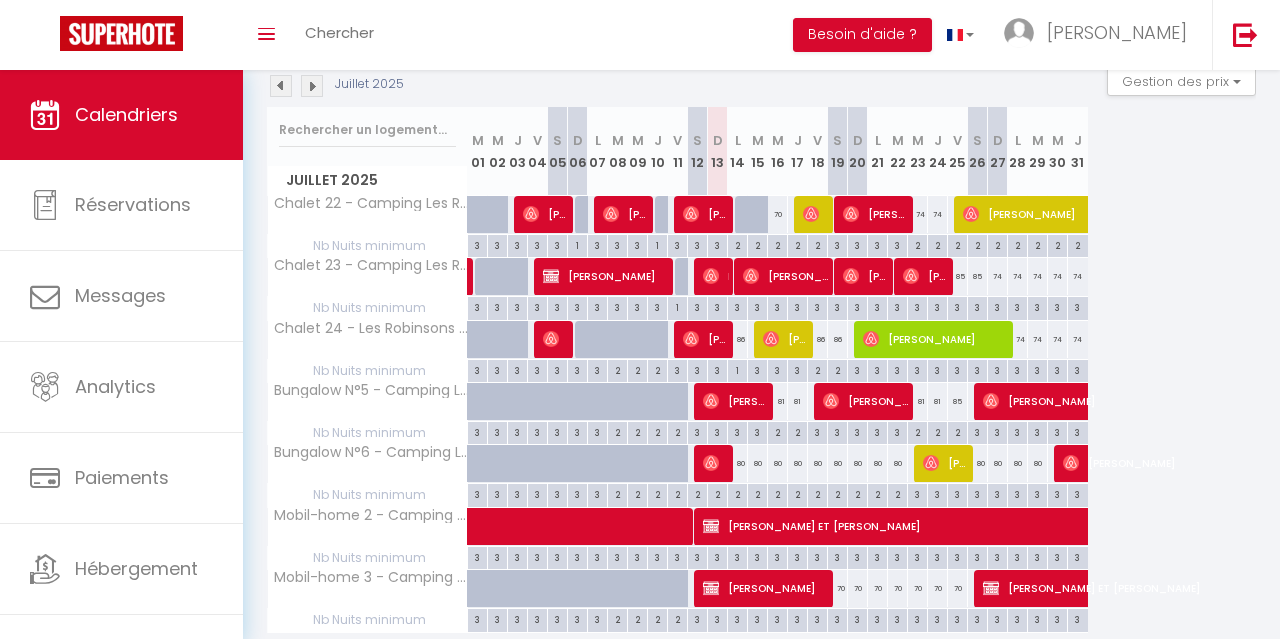 click on "80" at bounding box center (738, 463) 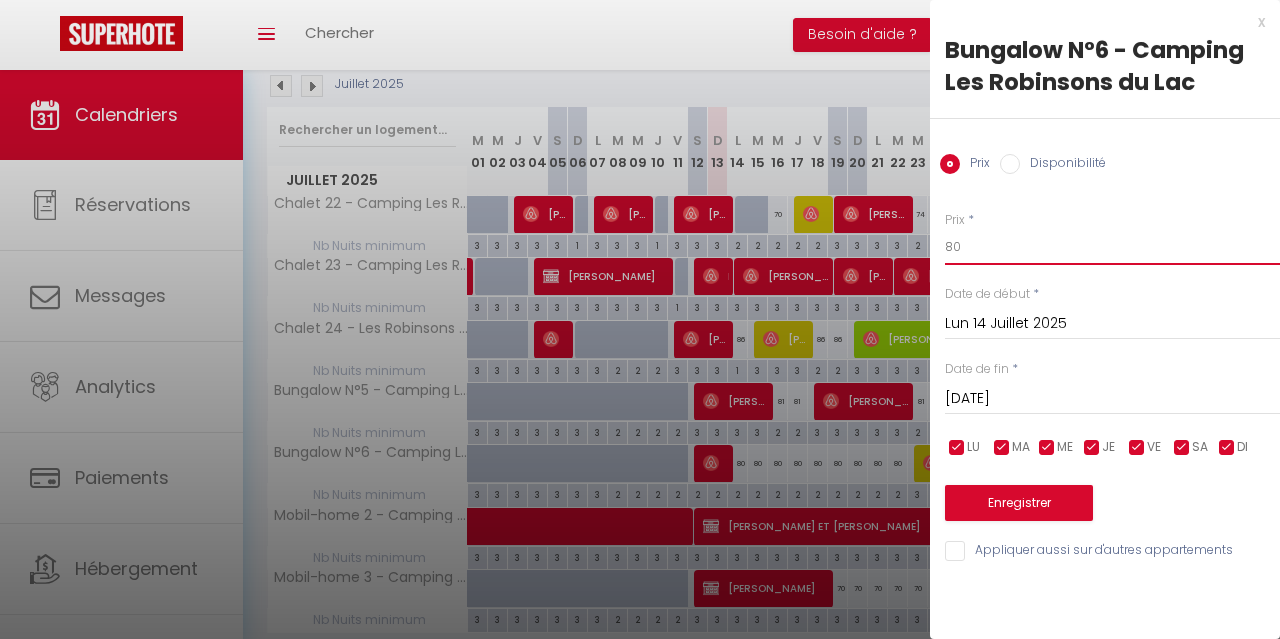 drag, startPoint x: 1007, startPoint y: 245, endPoint x: 923, endPoint y: 259, distance: 85.158676 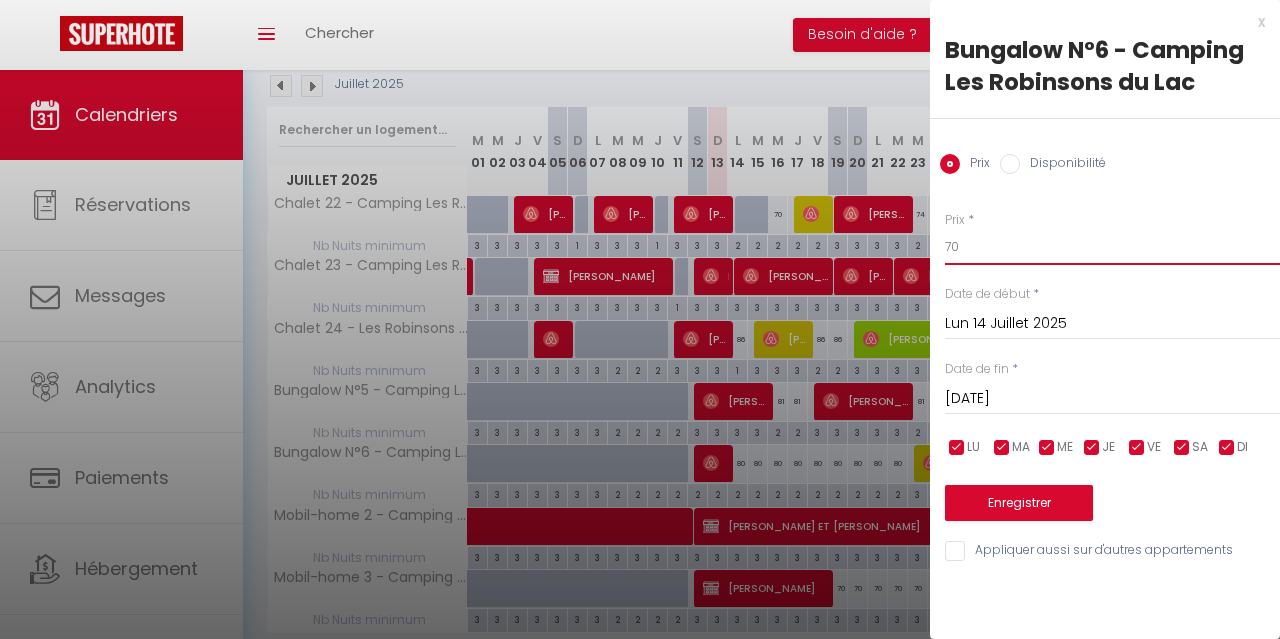 type on "70" 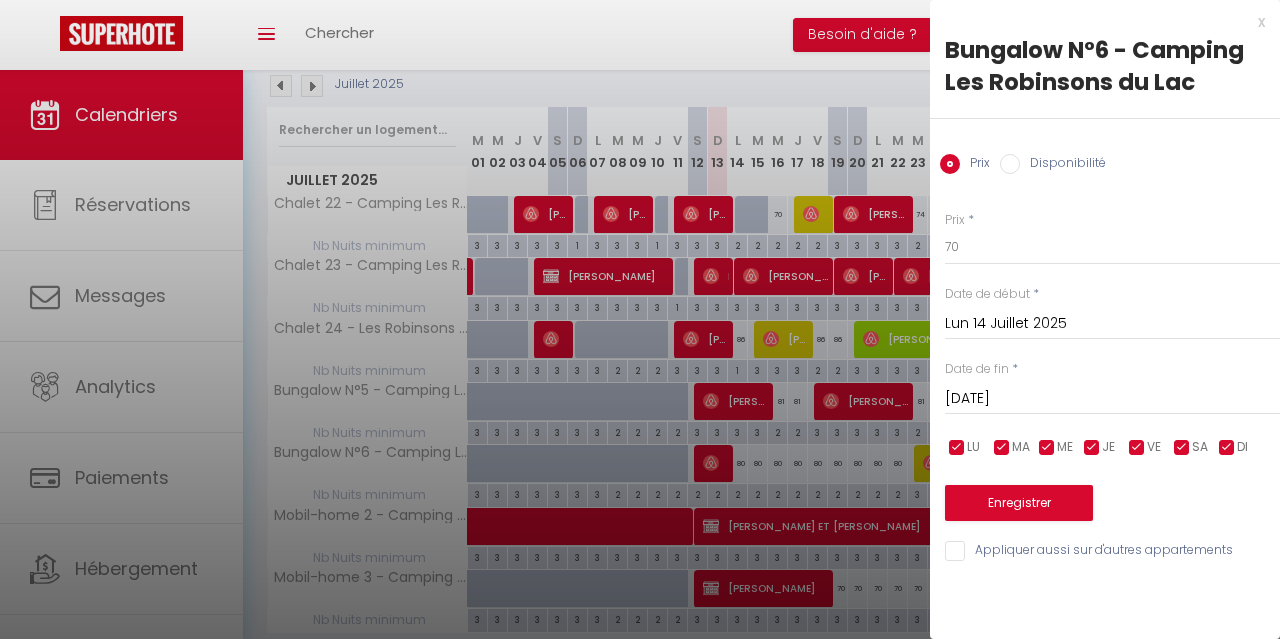click on "[DATE]" at bounding box center [1112, 399] 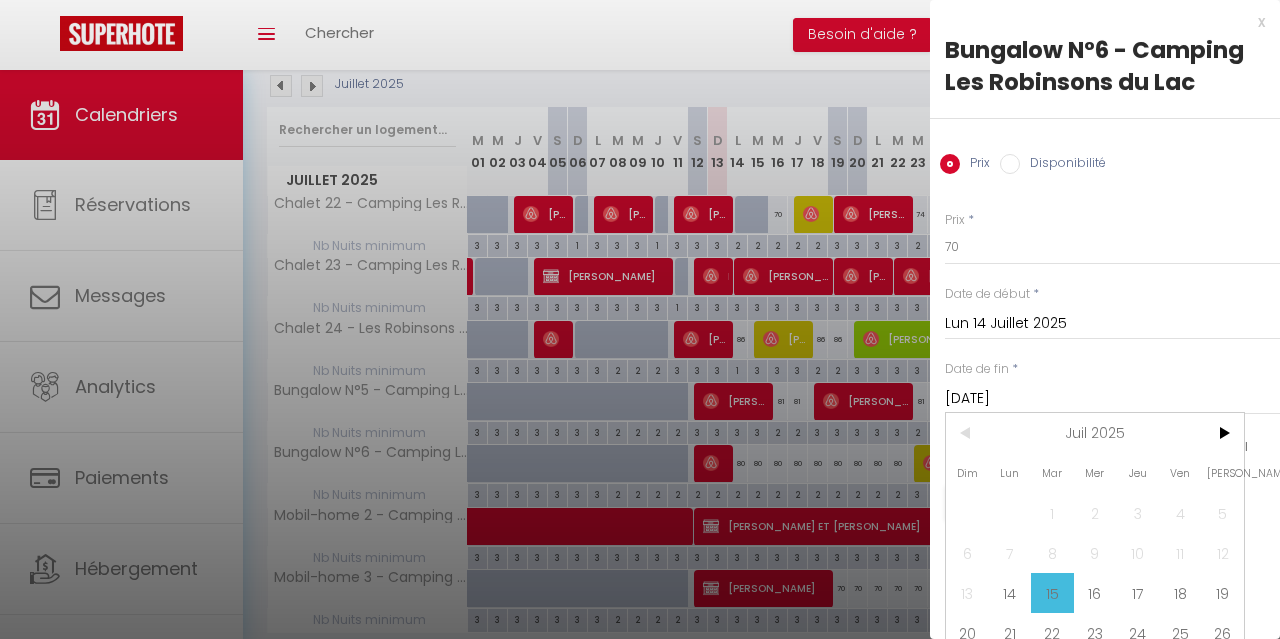 scroll, scrollTop: 57, scrollLeft: 0, axis: vertical 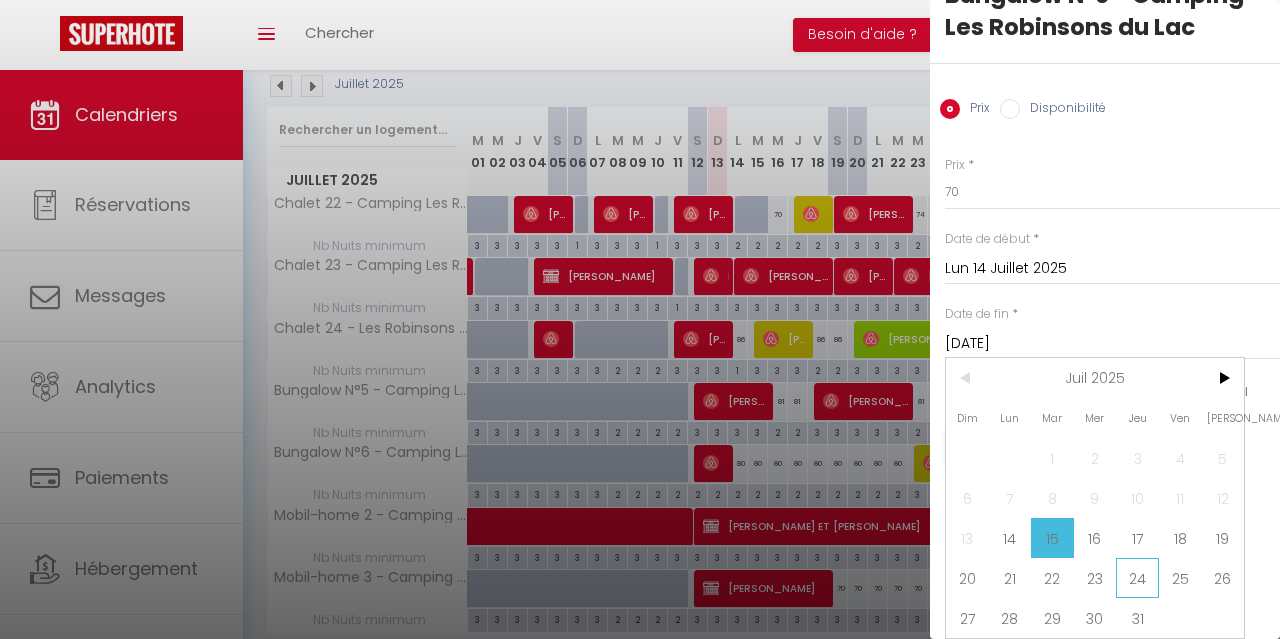 click on "24" at bounding box center (1137, 578) 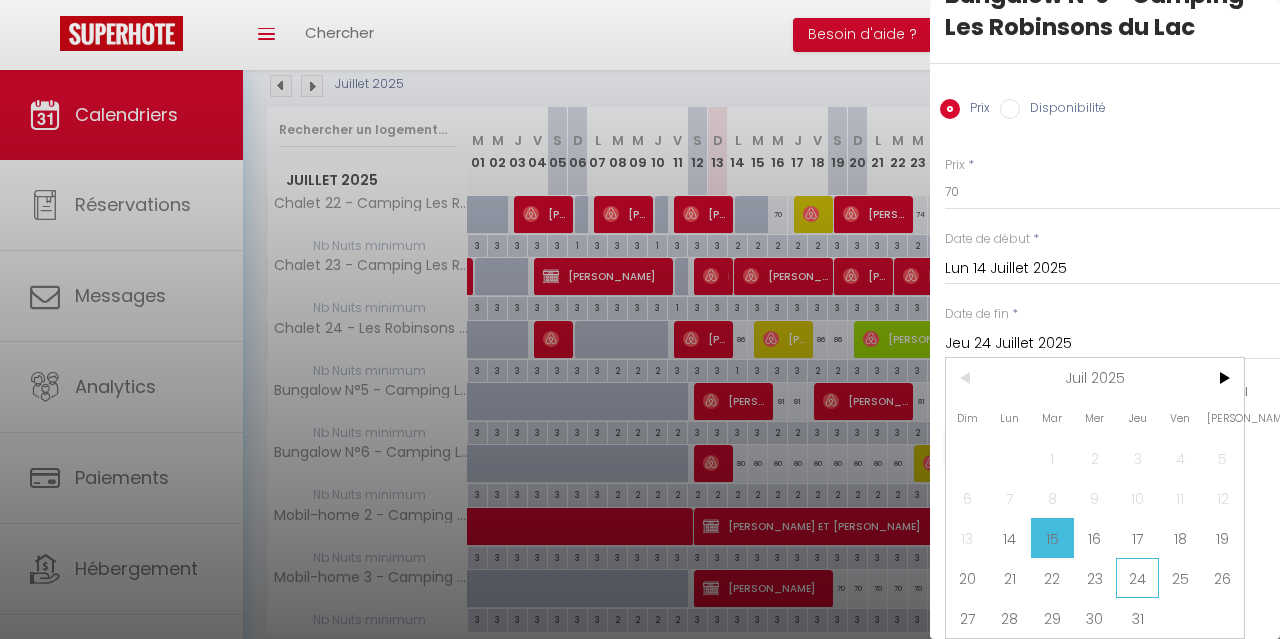 scroll, scrollTop: 0, scrollLeft: 0, axis: both 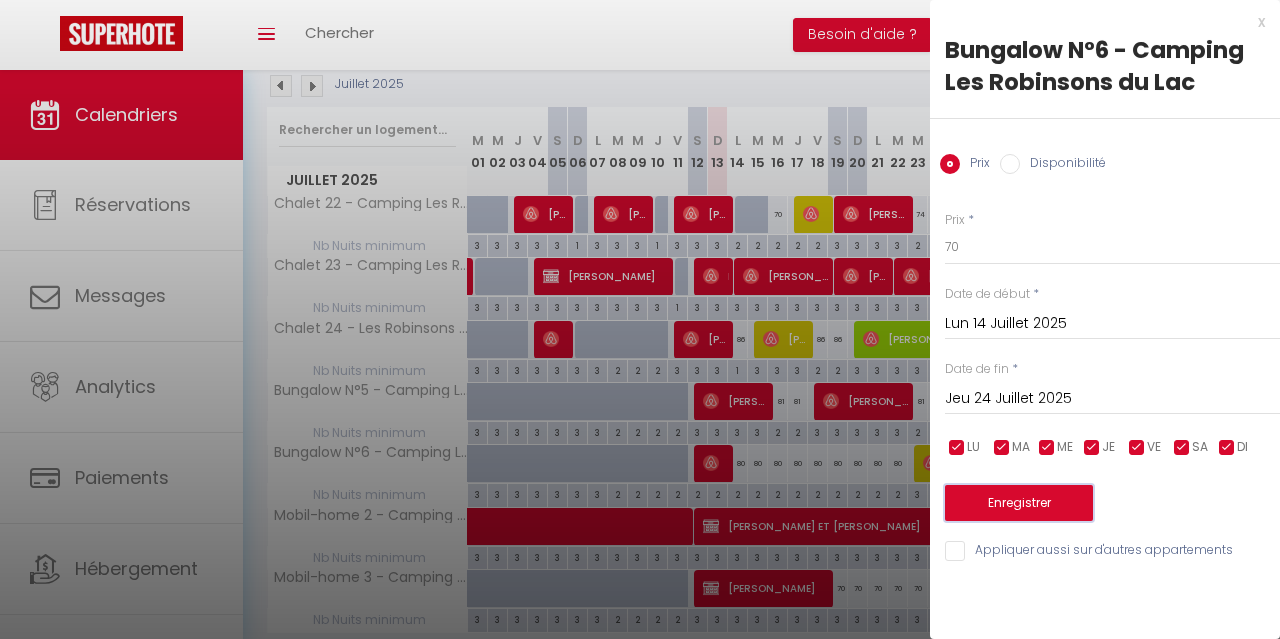 click on "Enregistrer" at bounding box center [1019, 503] 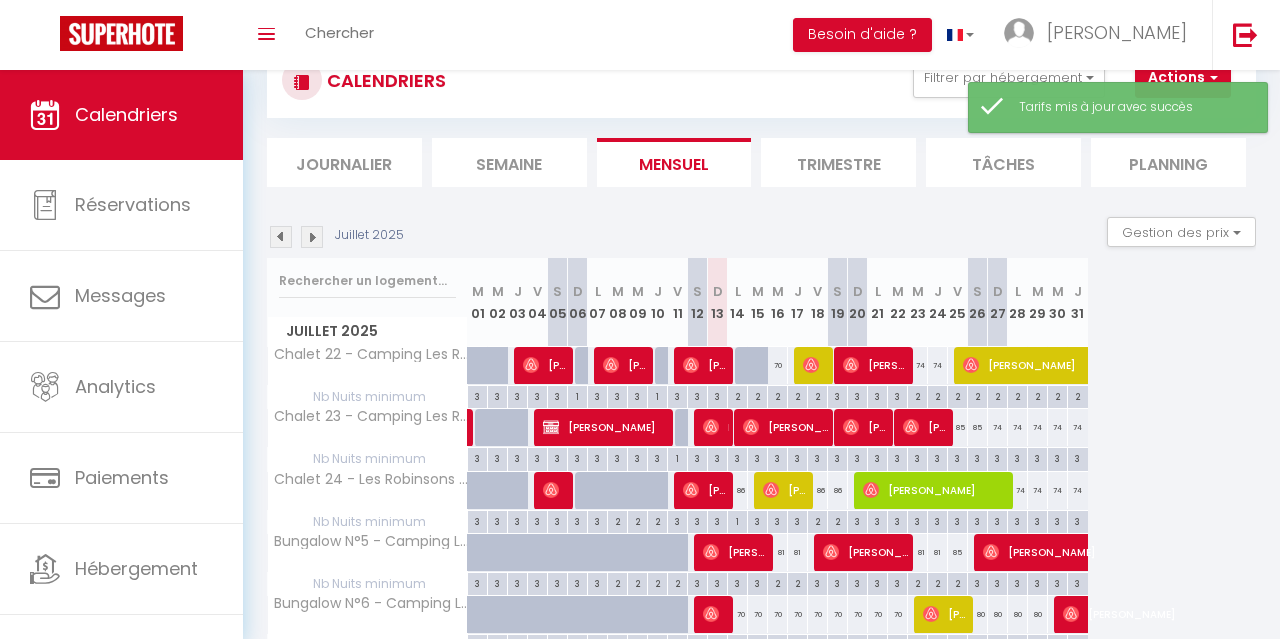 scroll, scrollTop: 265, scrollLeft: 0, axis: vertical 